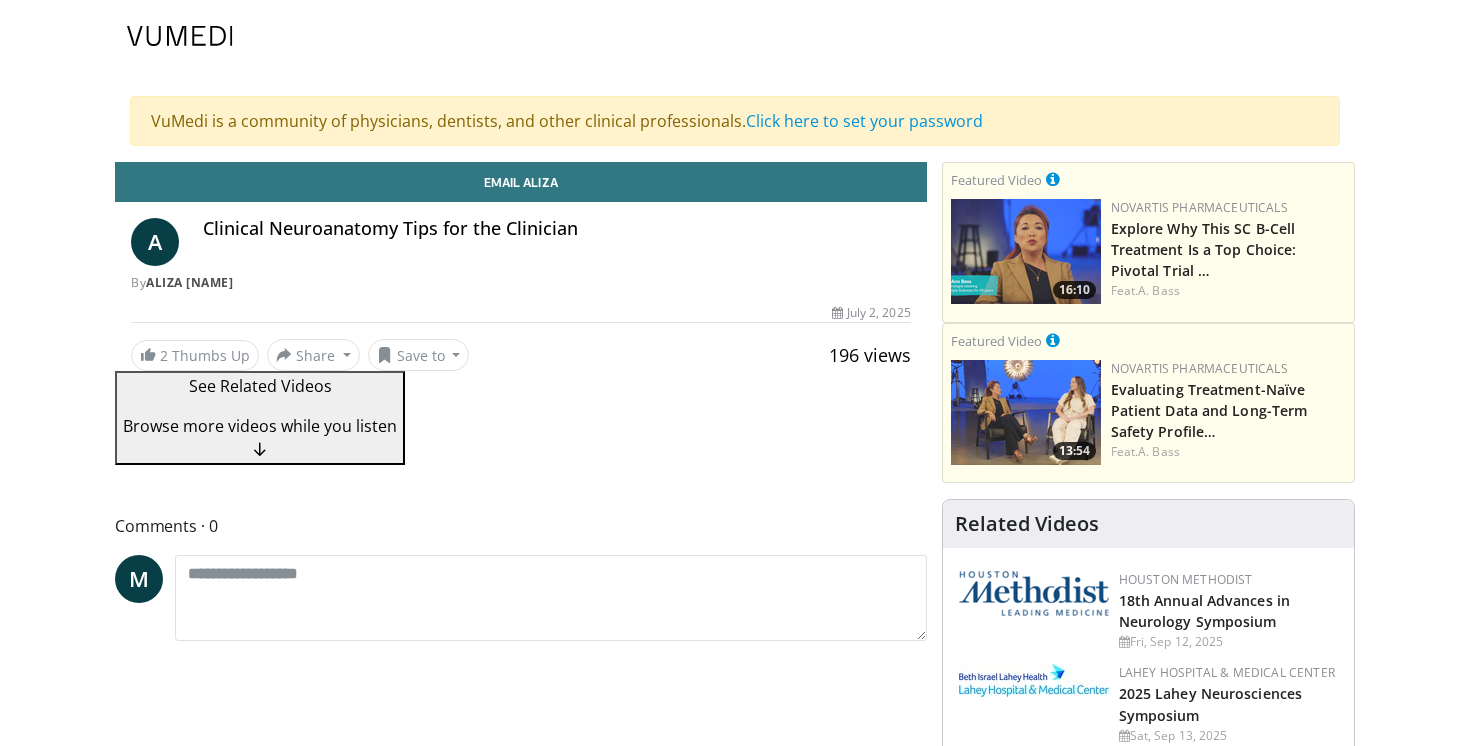 scroll, scrollTop: 0, scrollLeft: 0, axis: both 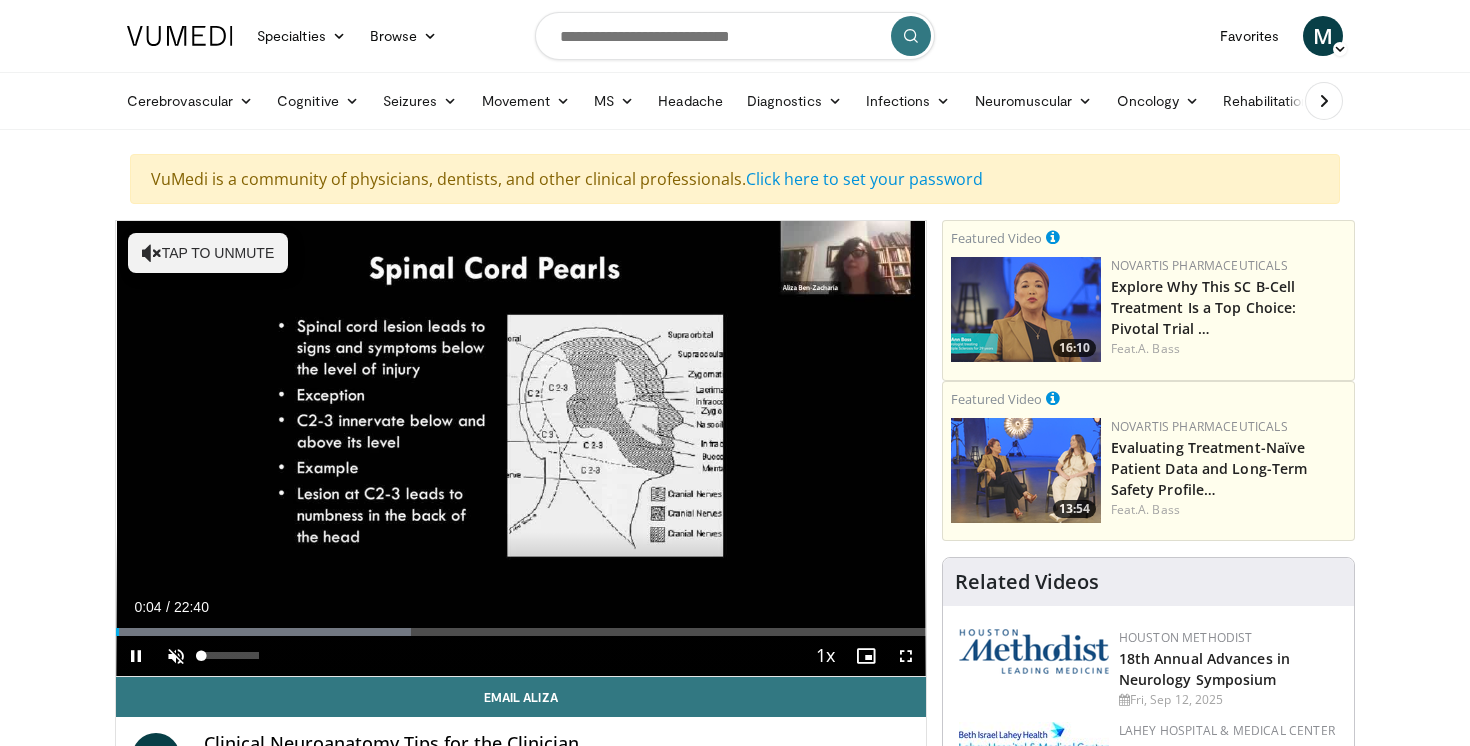 click at bounding box center [176, 656] 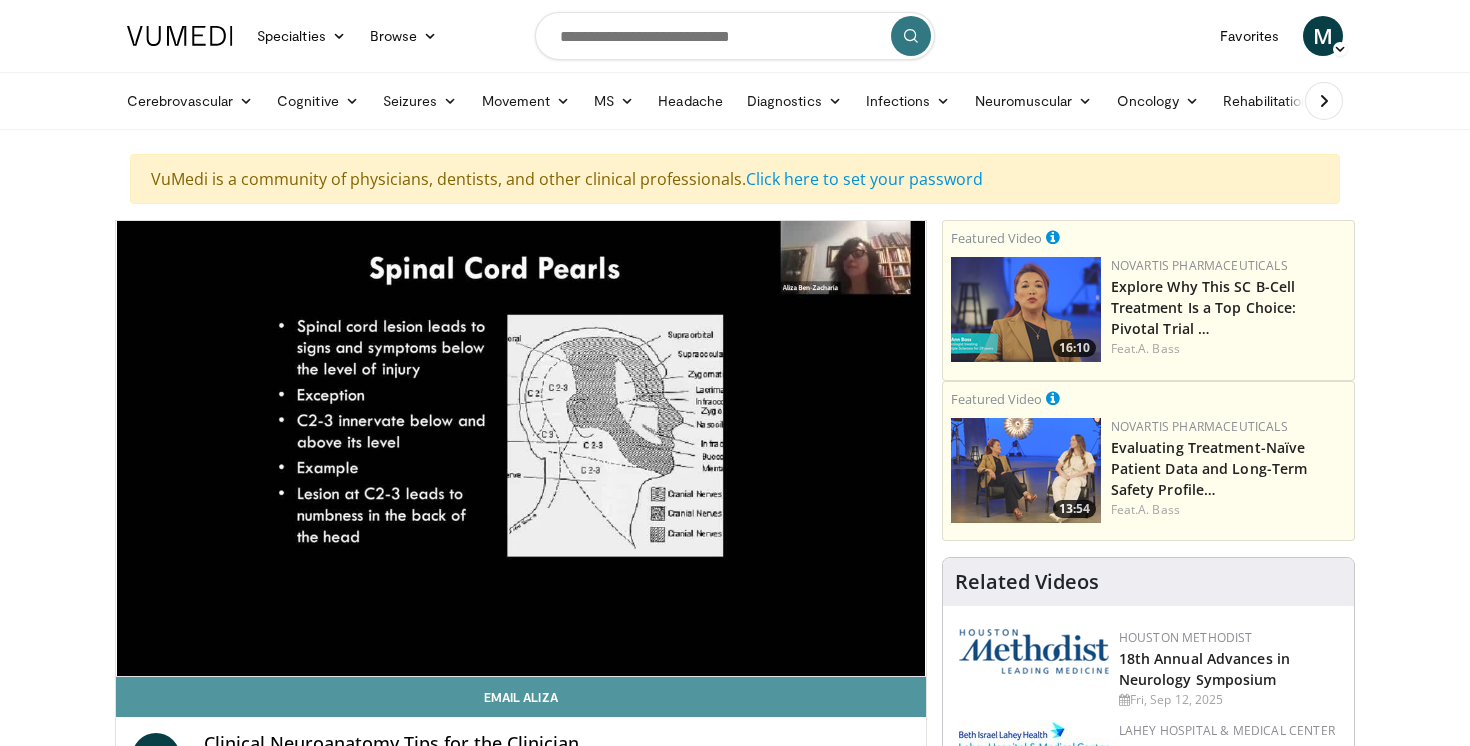 click on "Email
Aliza" at bounding box center (521, 697) 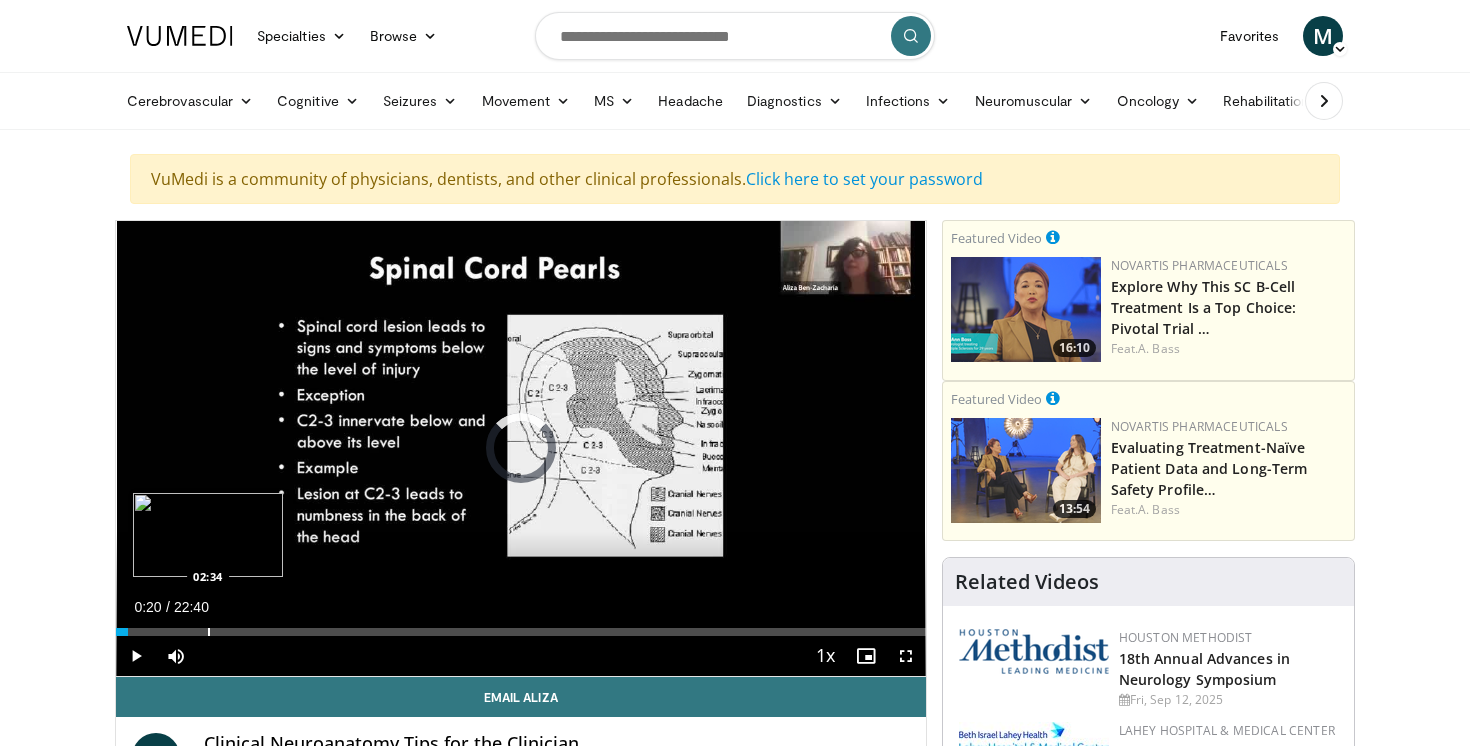 drag, startPoint x: 128, startPoint y: 632, endPoint x: 232, endPoint y: 632, distance: 104 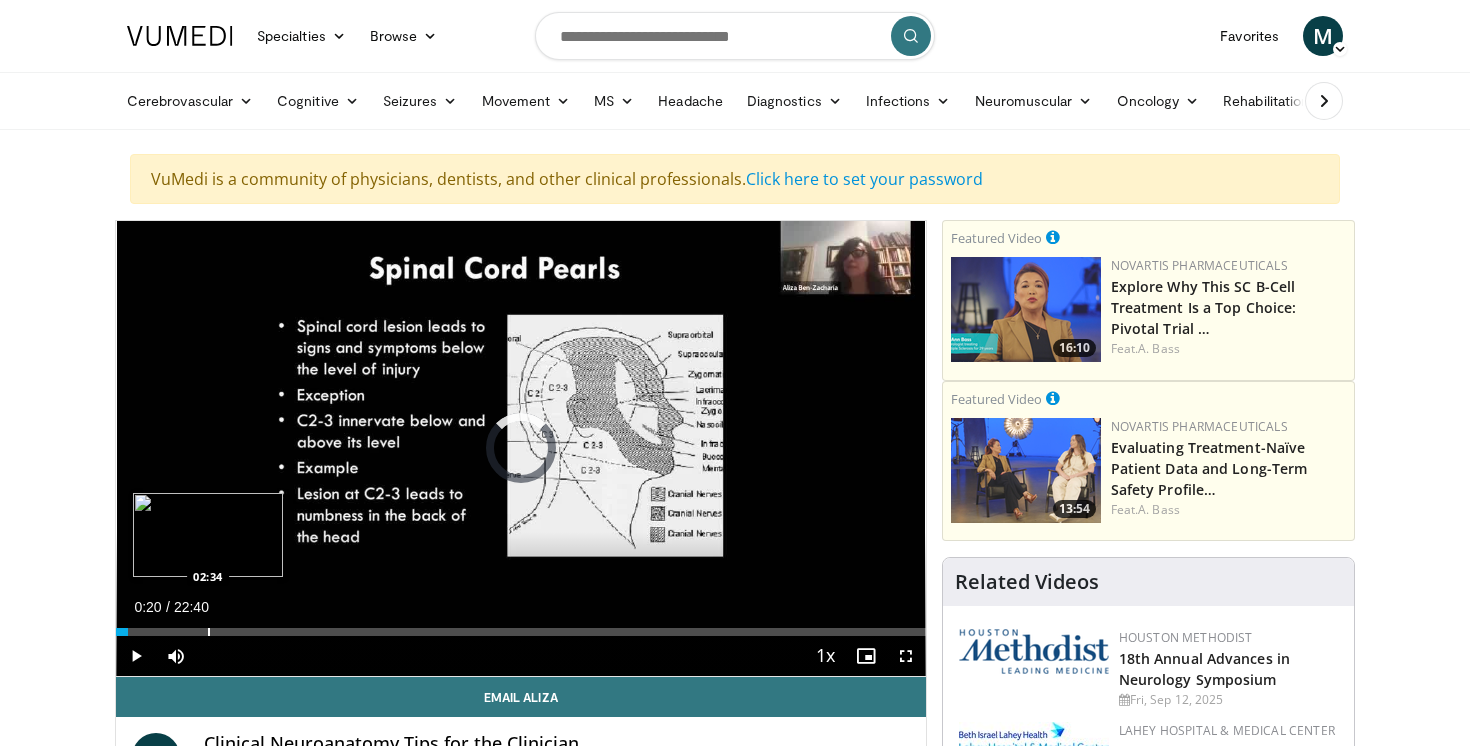 click at bounding box center (209, 632) 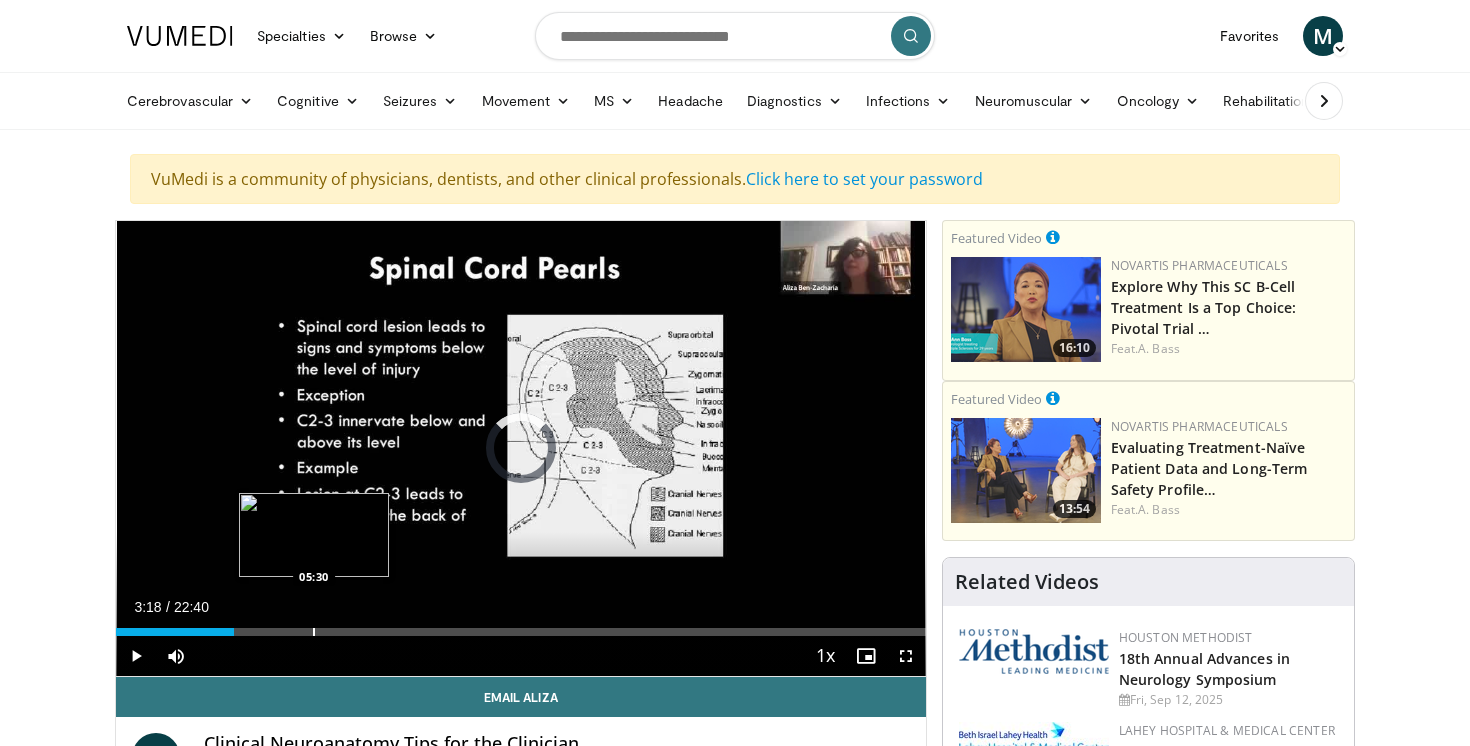 drag, startPoint x: 234, startPoint y: 632, endPoint x: 314, endPoint y: 630, distance: 80.024994 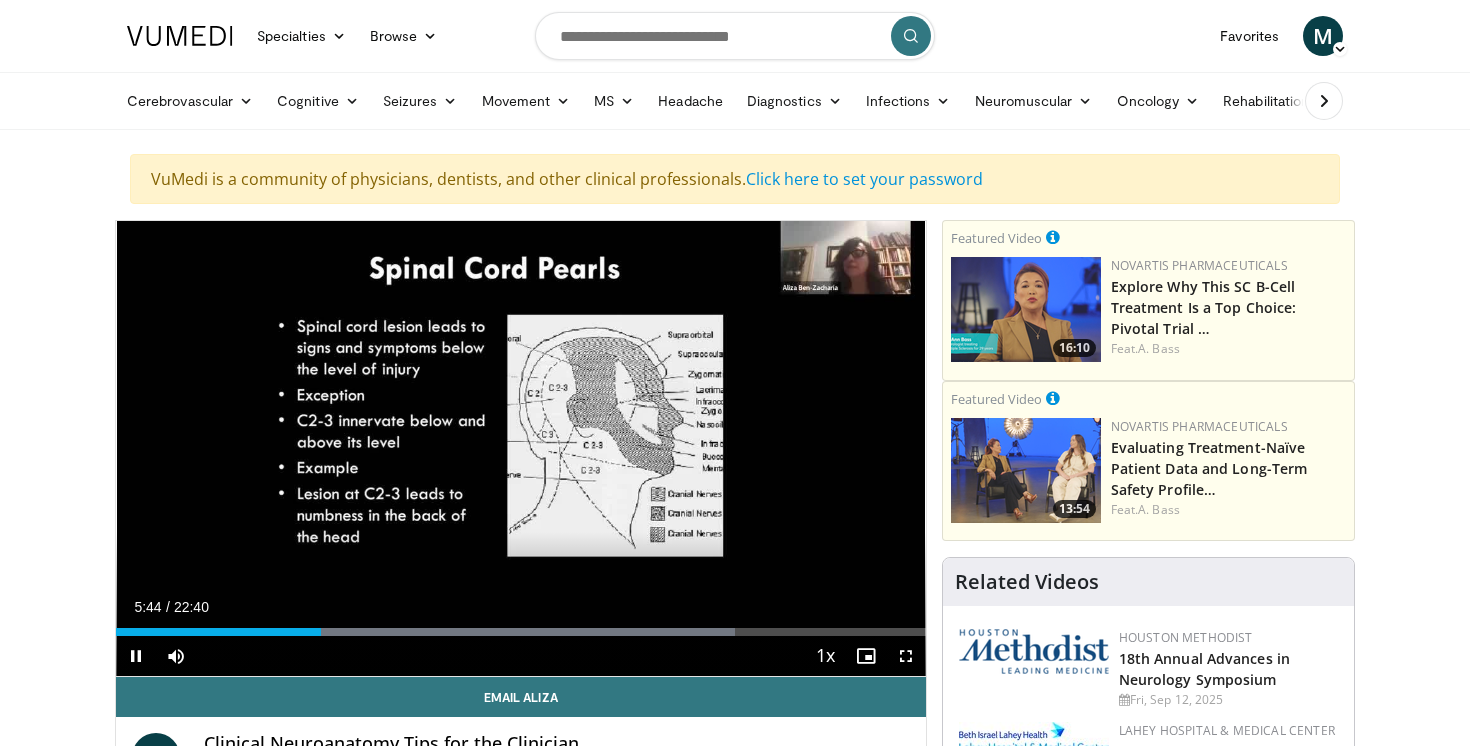 drag, startPoint x: 318, startPoint y: 634, endPoint x: 431, endPoint y: 626, distance: 113.28283 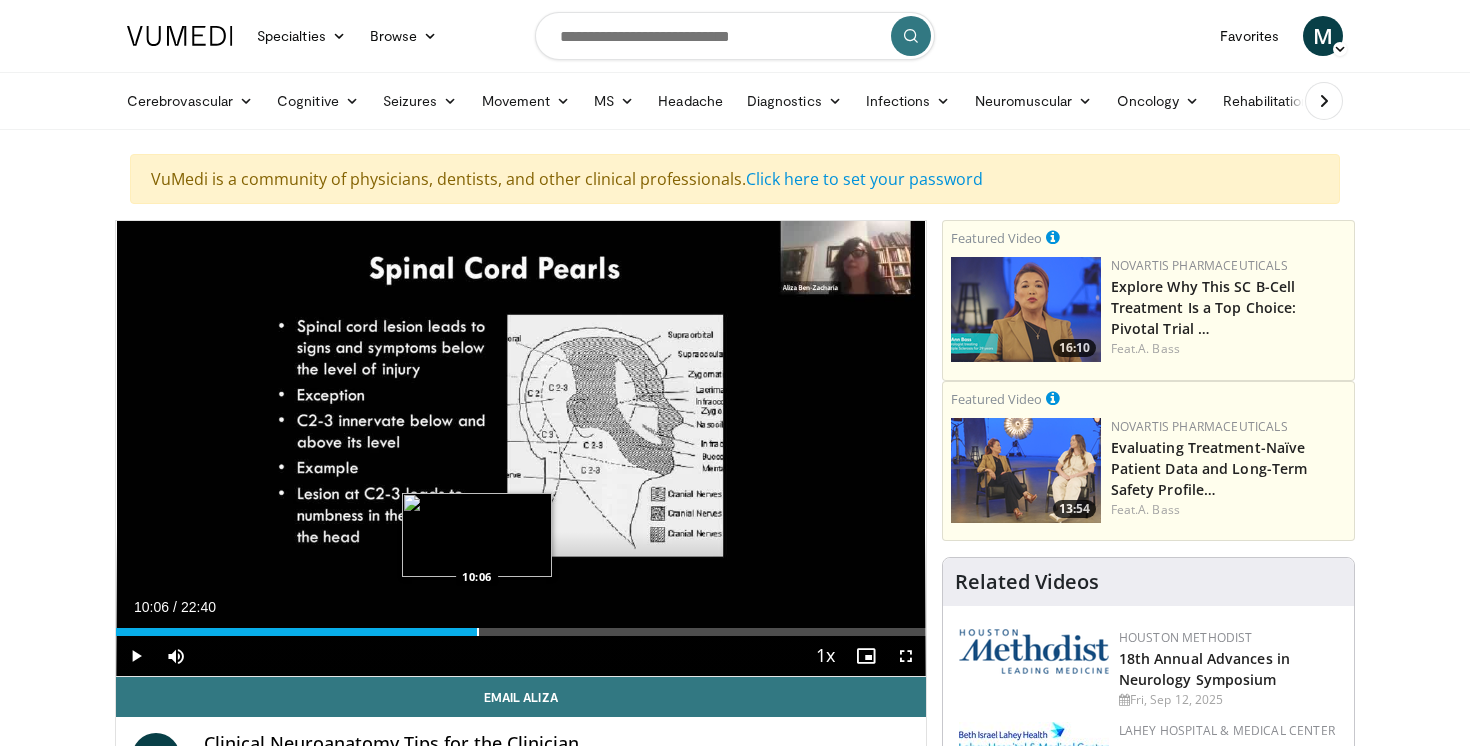 drag, startPoint x: 319, startPoint y: 630, endPoint x: 477, endPoint y: 629, distance: 158.00316 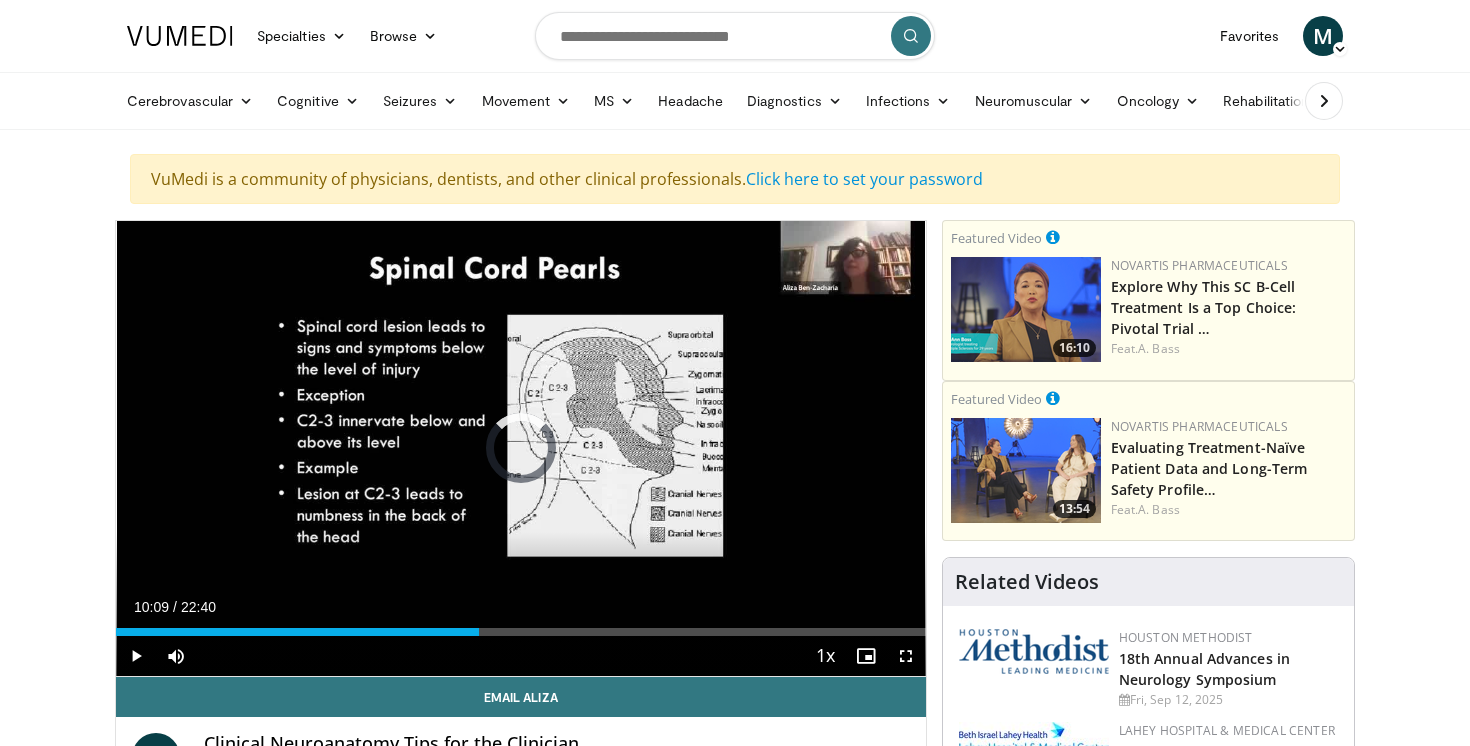 drag, startPoint x: 479, startPoint y: 630, endPoint x: 616, endPoint y: 621, distance: 137.2953 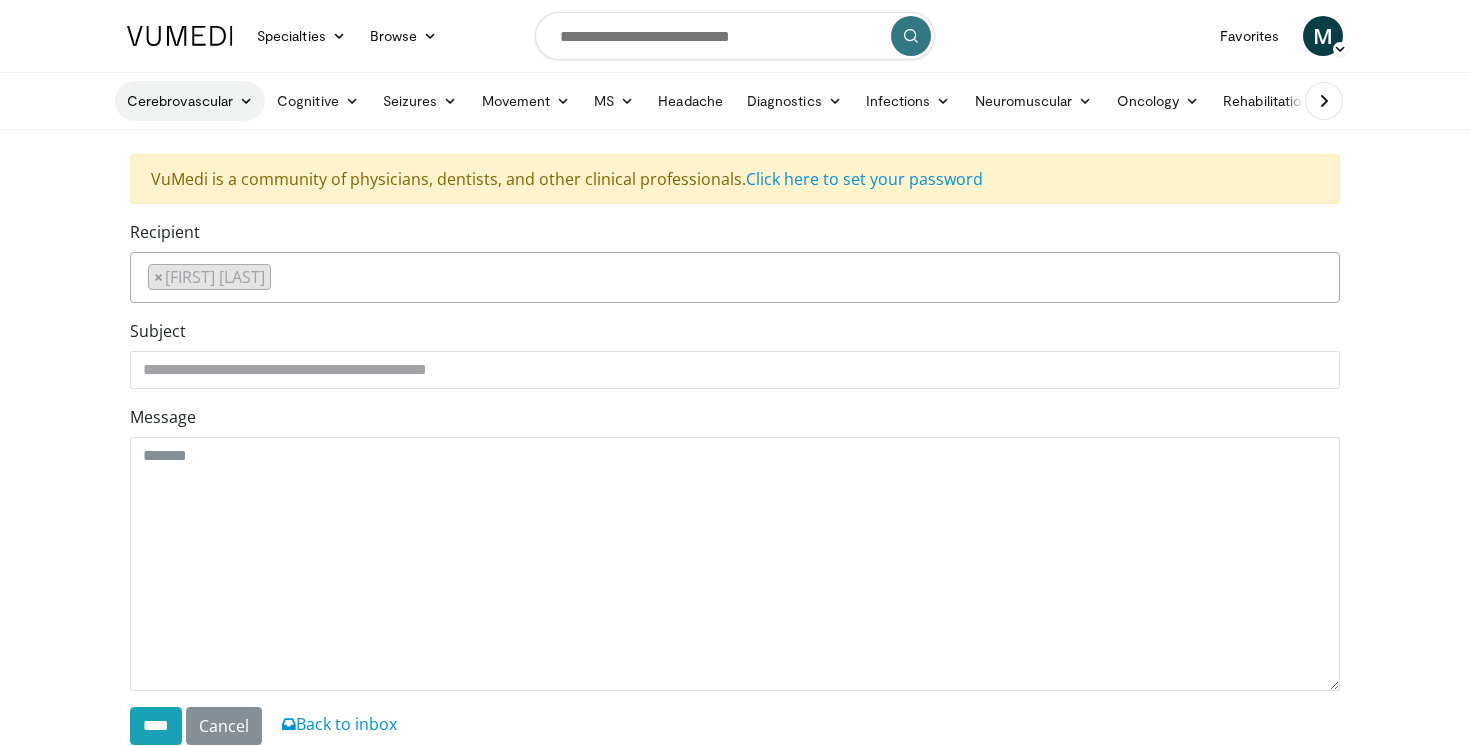 scroll, scrollTop: 0, scrollLeft: 0, axis: both 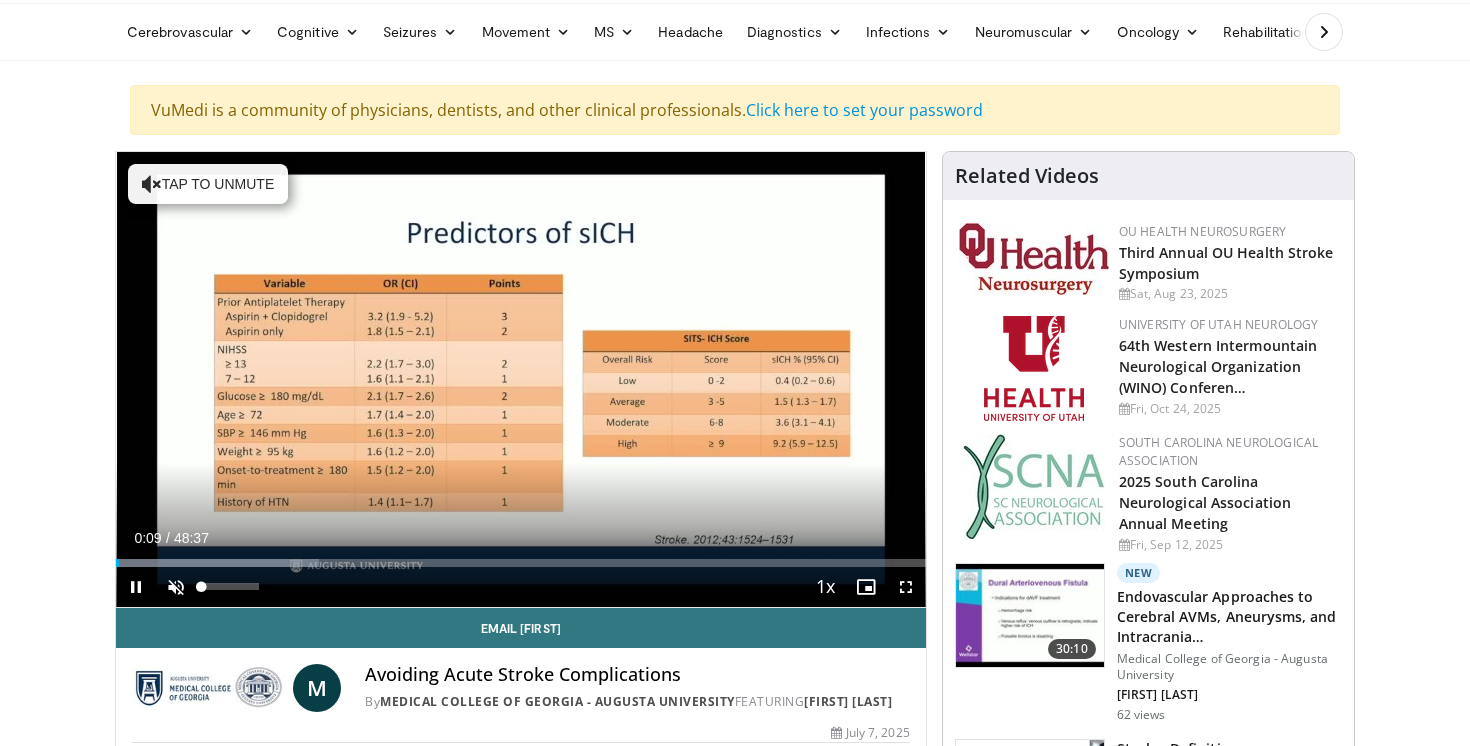 click at bounding box center [176, 587] 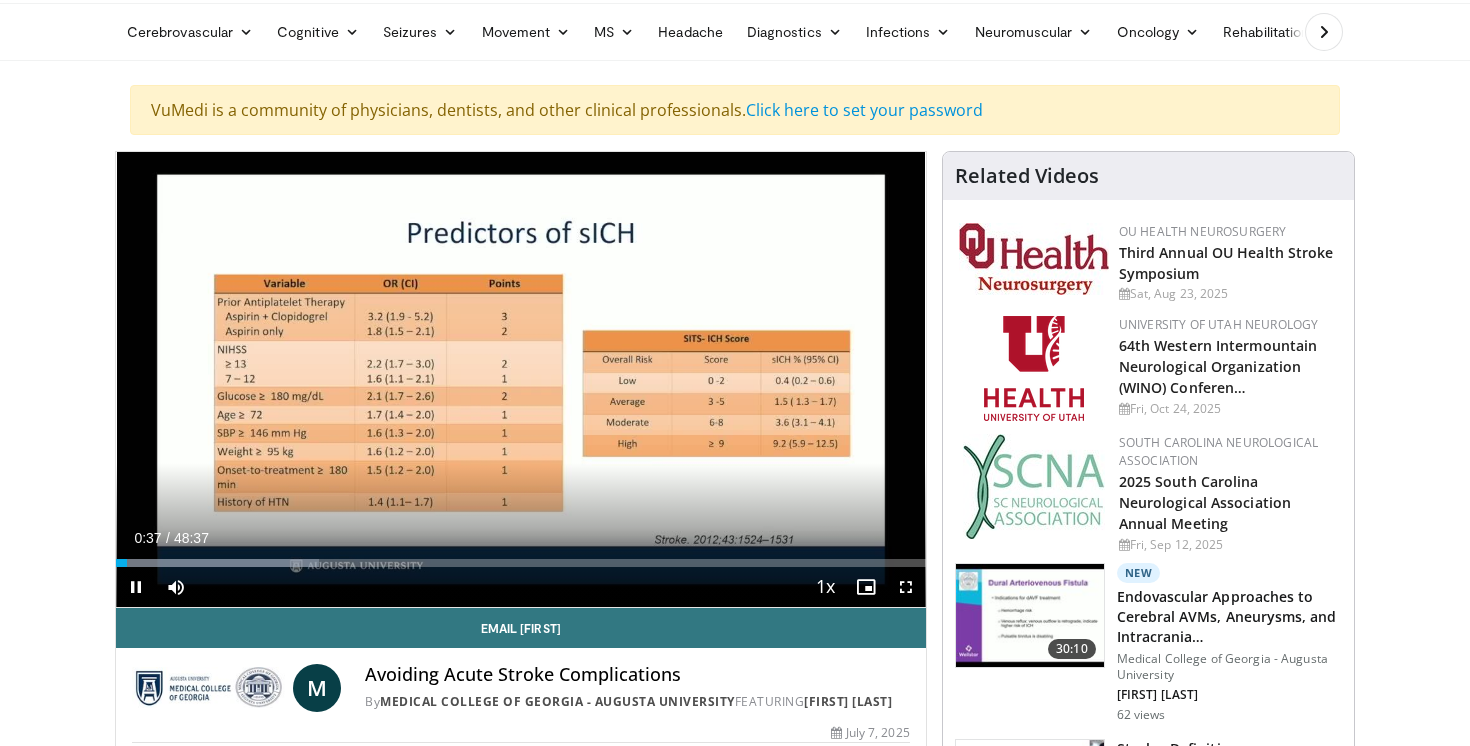 click at bounding box center (906, 587) 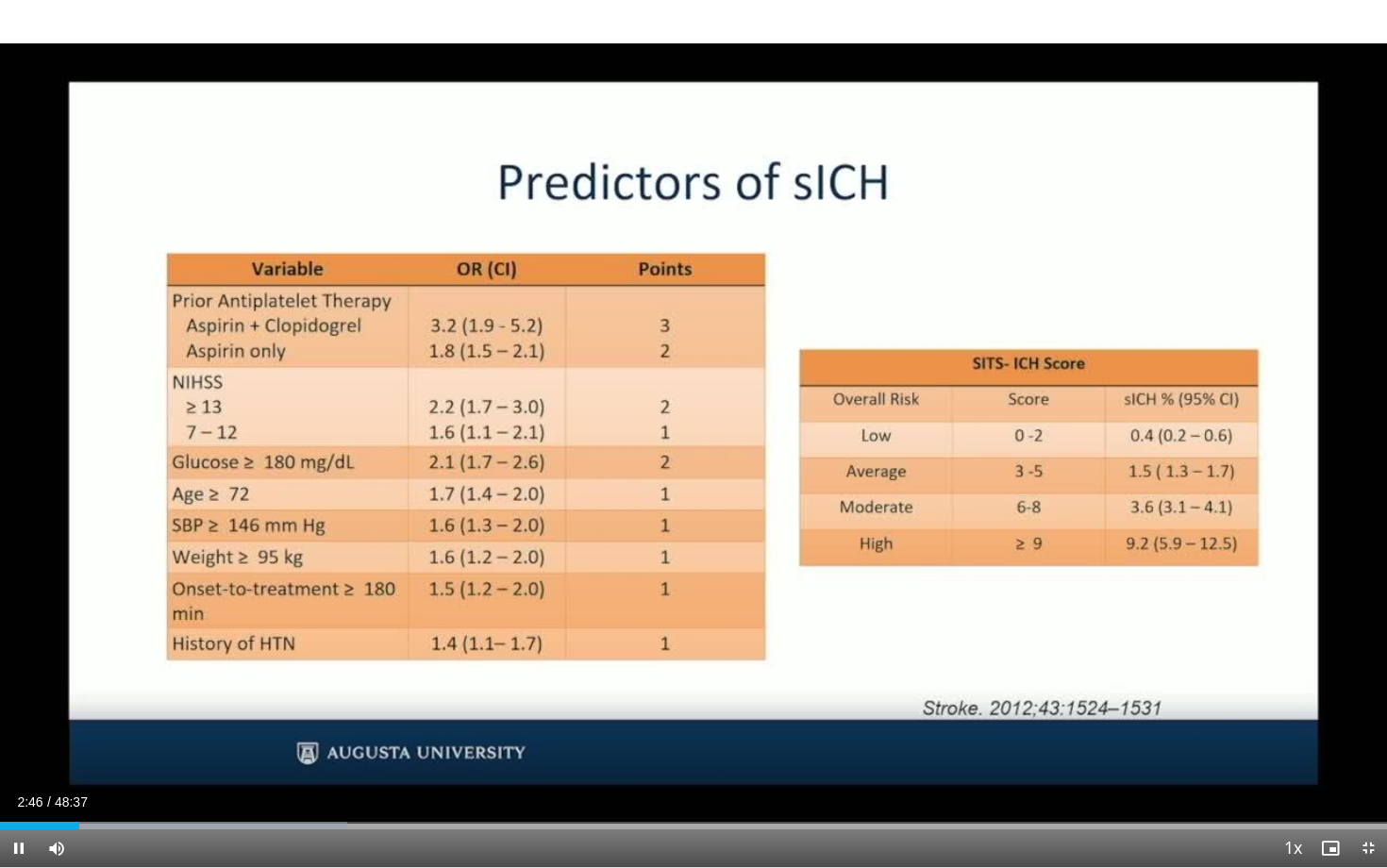 click at bounding box center (19, 848) 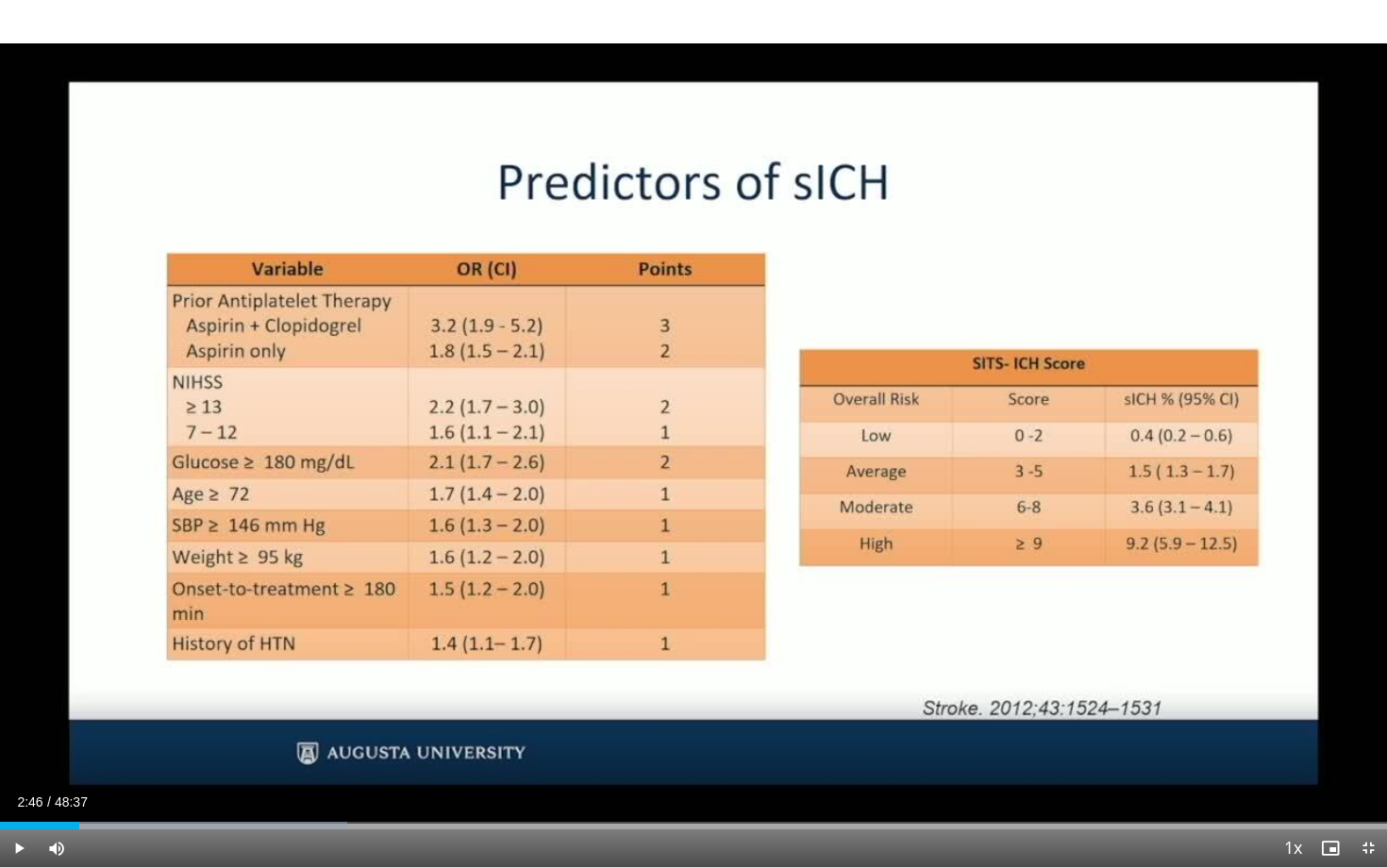 click at bounding box center (19, 848) 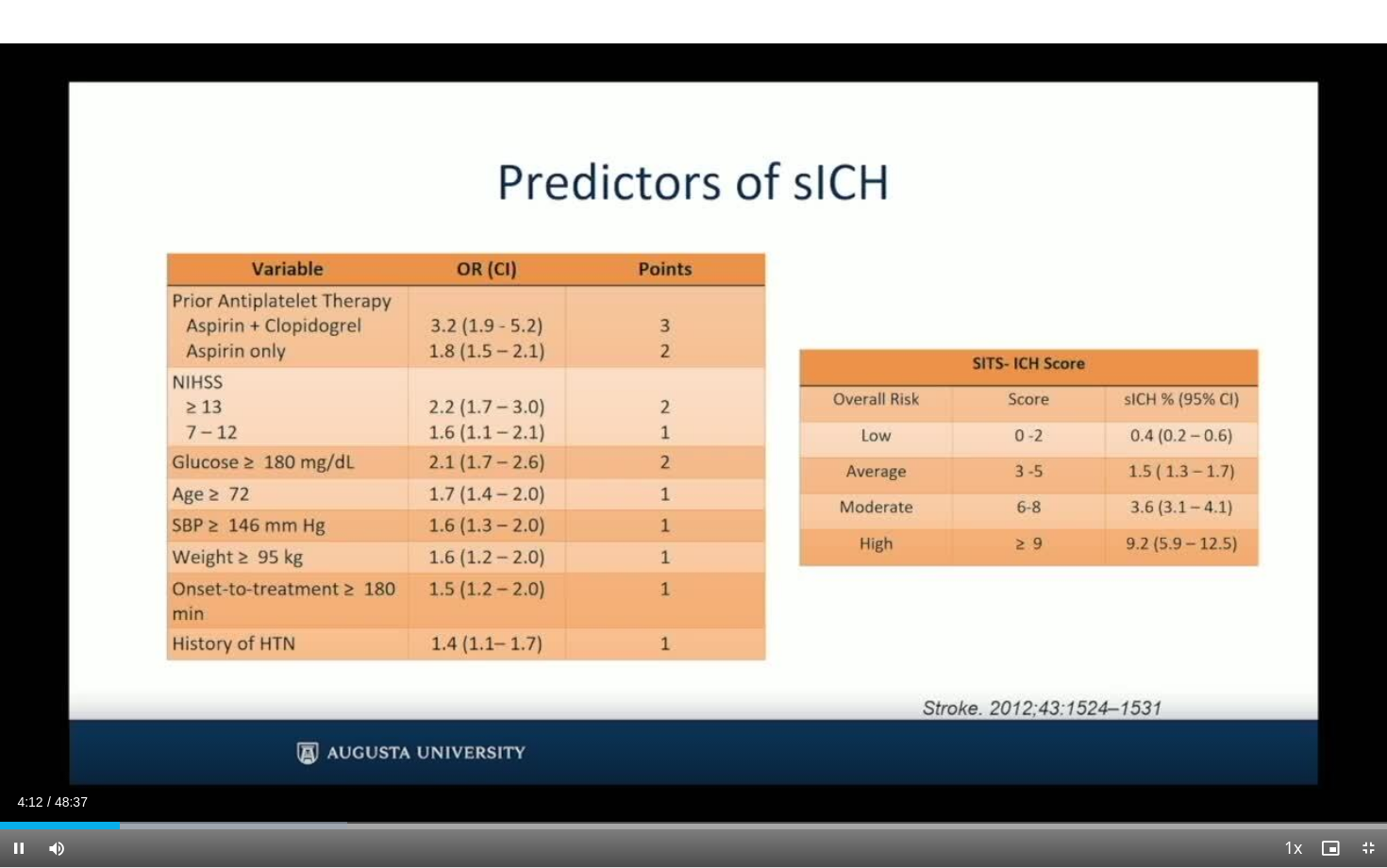 click at bounding box center [19, 848] 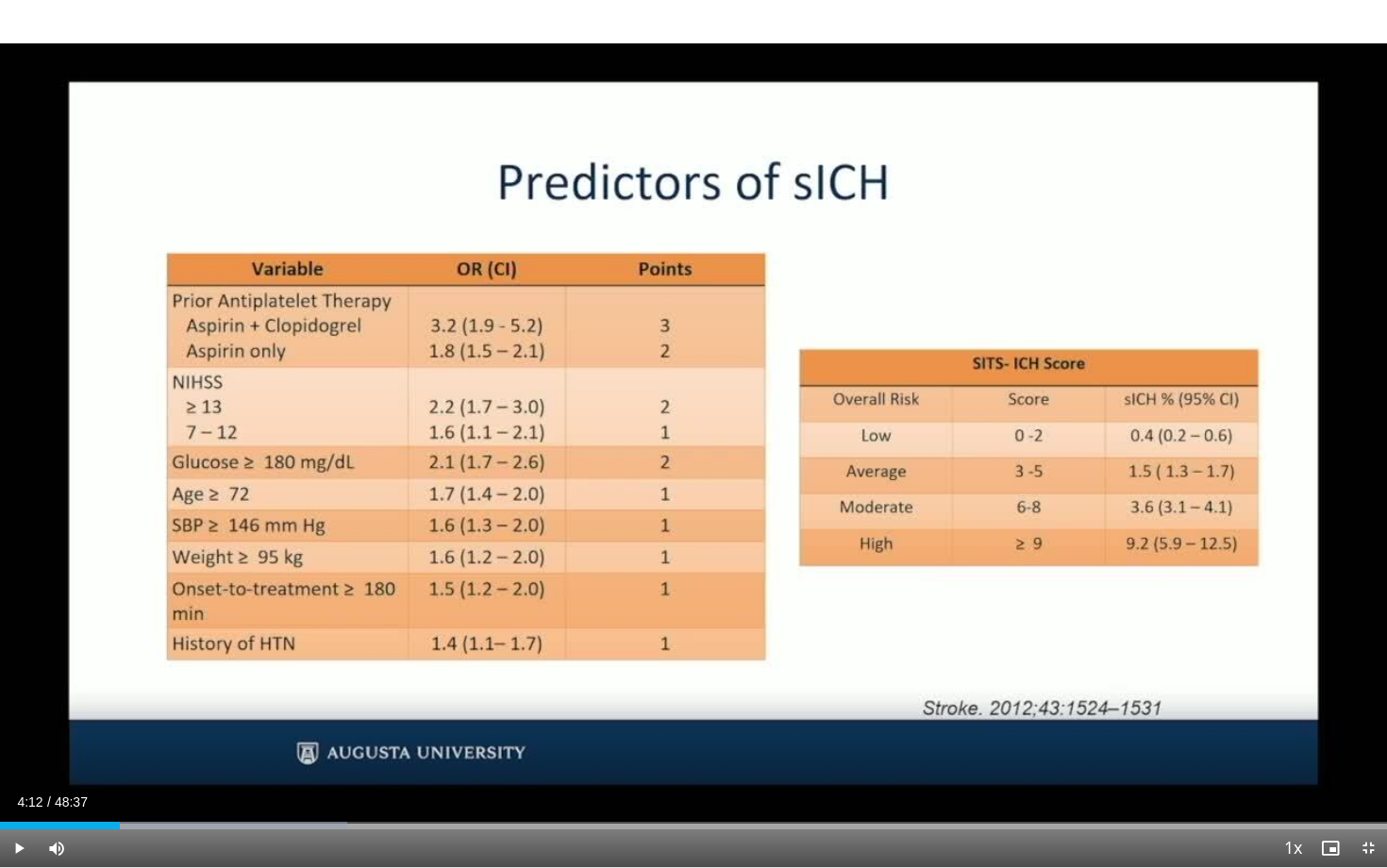 click at bounding box center [19, 848] 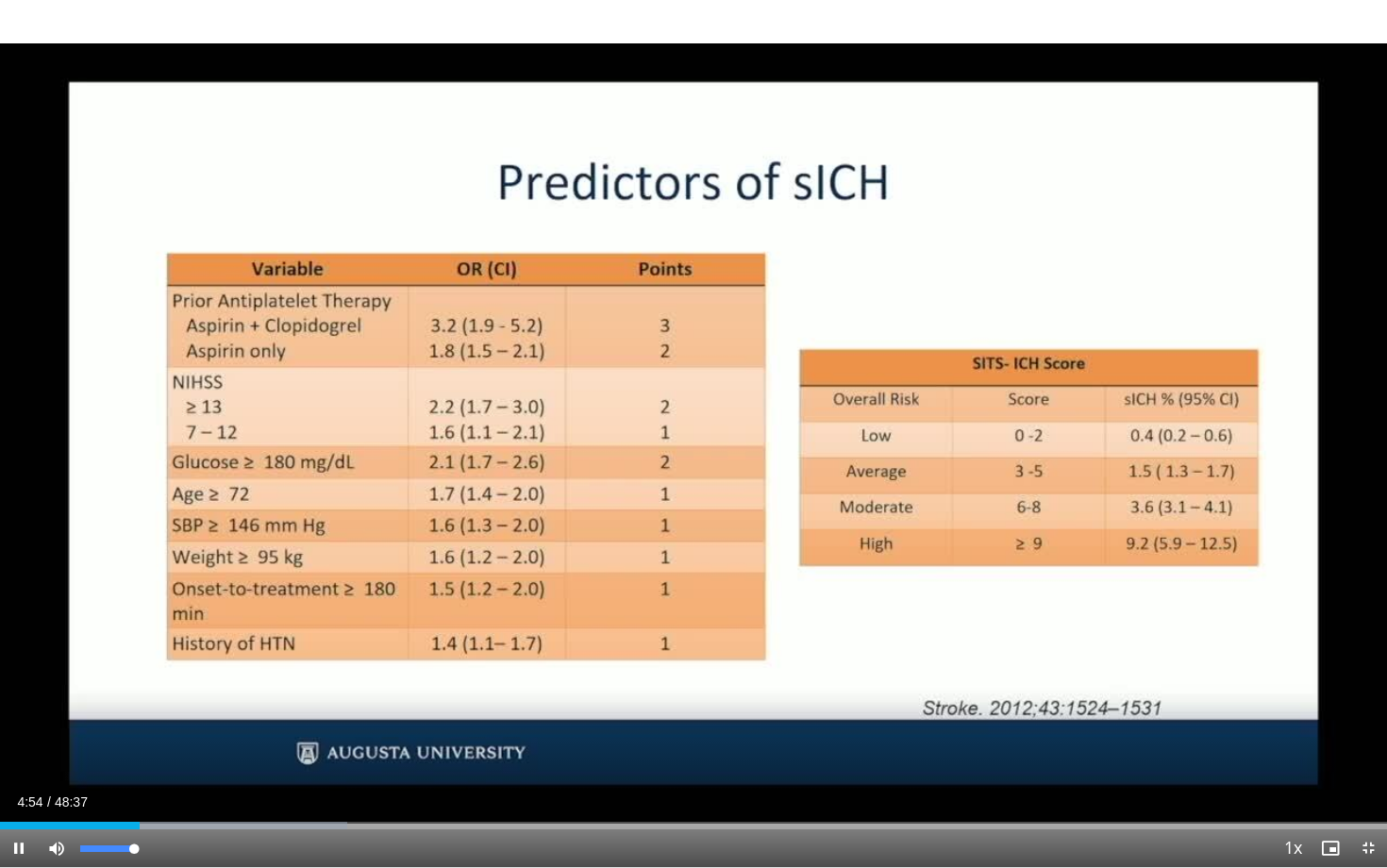 click at bounding box center (57, 848) 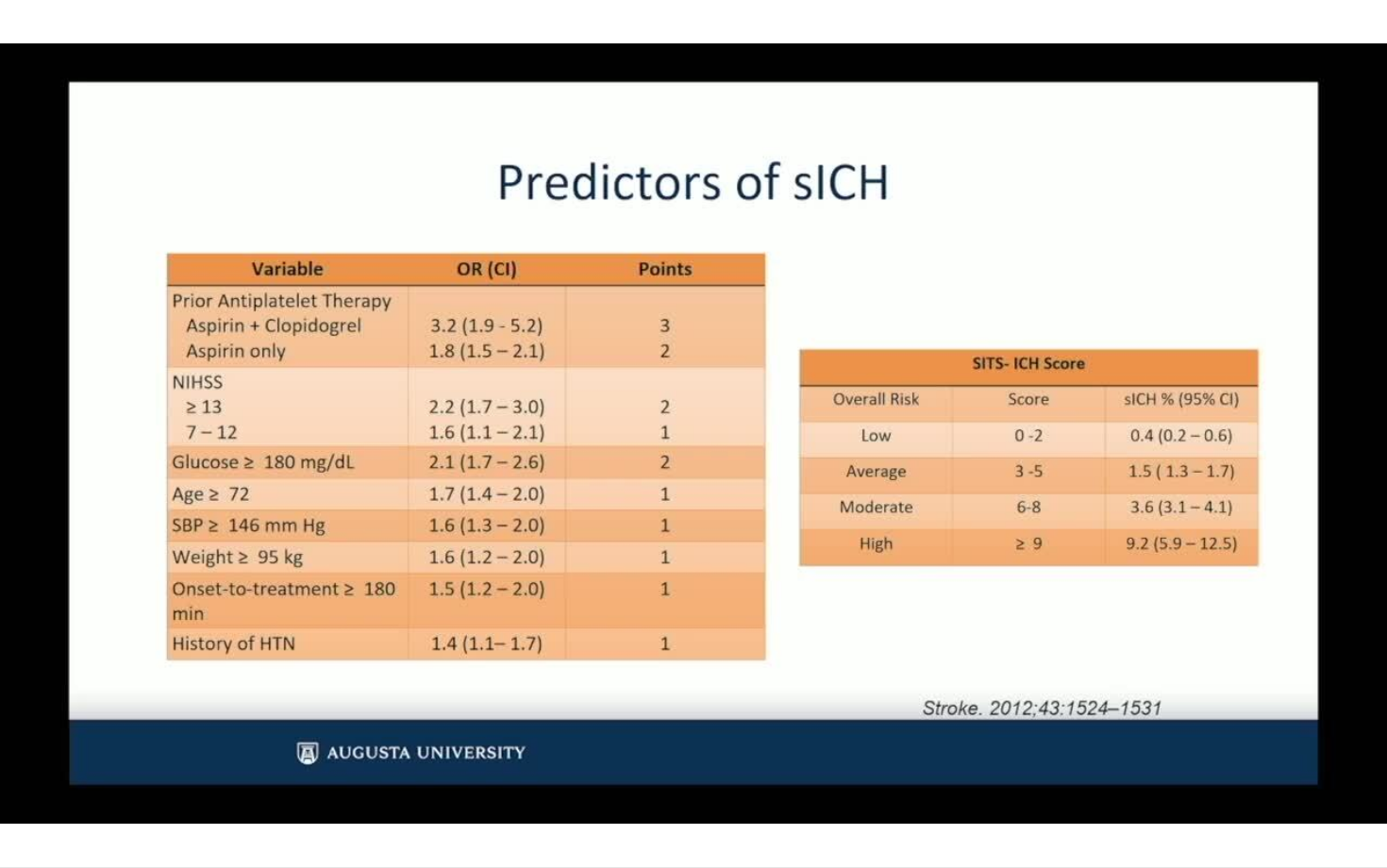 click on "10 seconds
Tap to unmute" at bounding box center [694, 433] 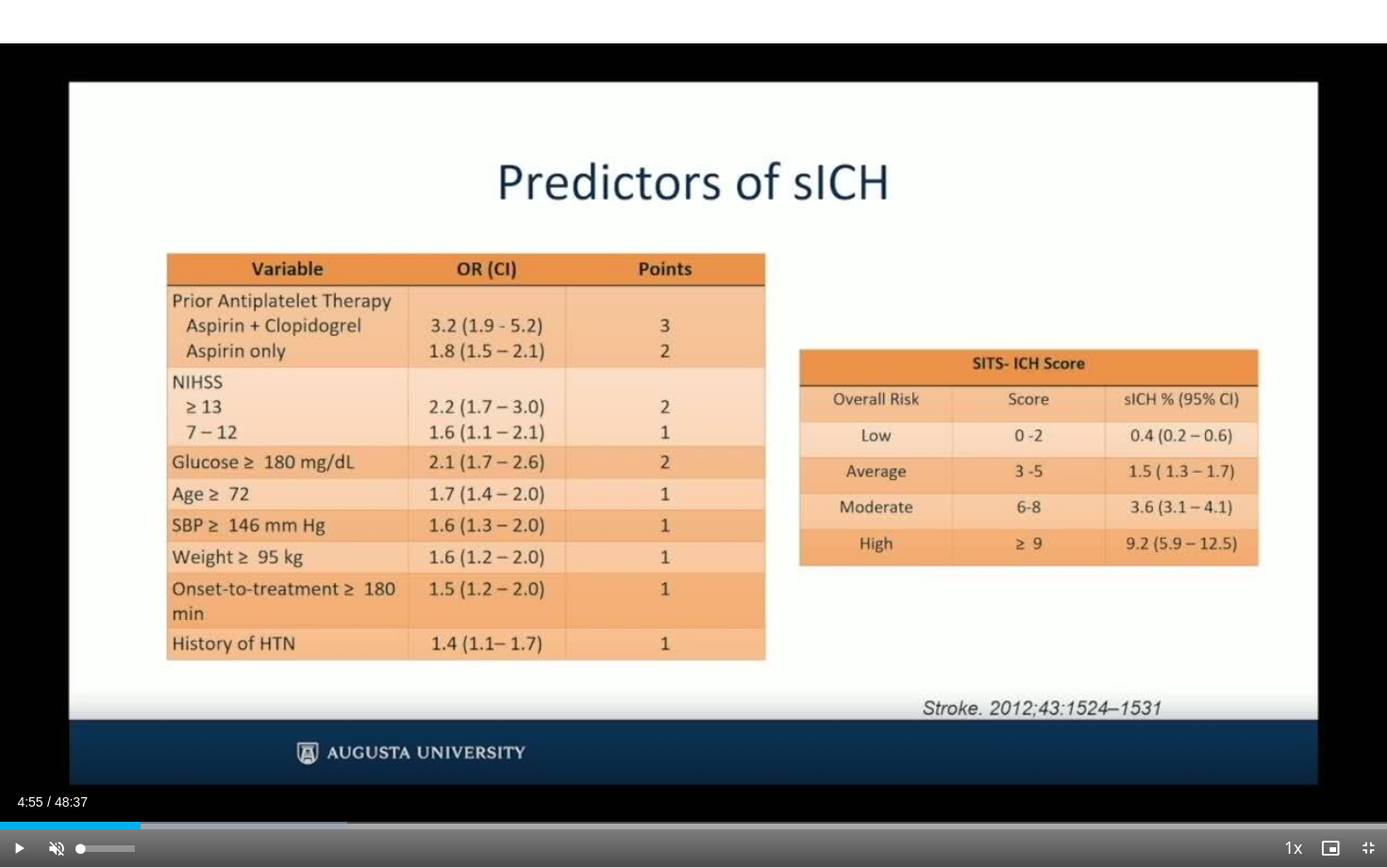 click at bounding box center (57, 848) 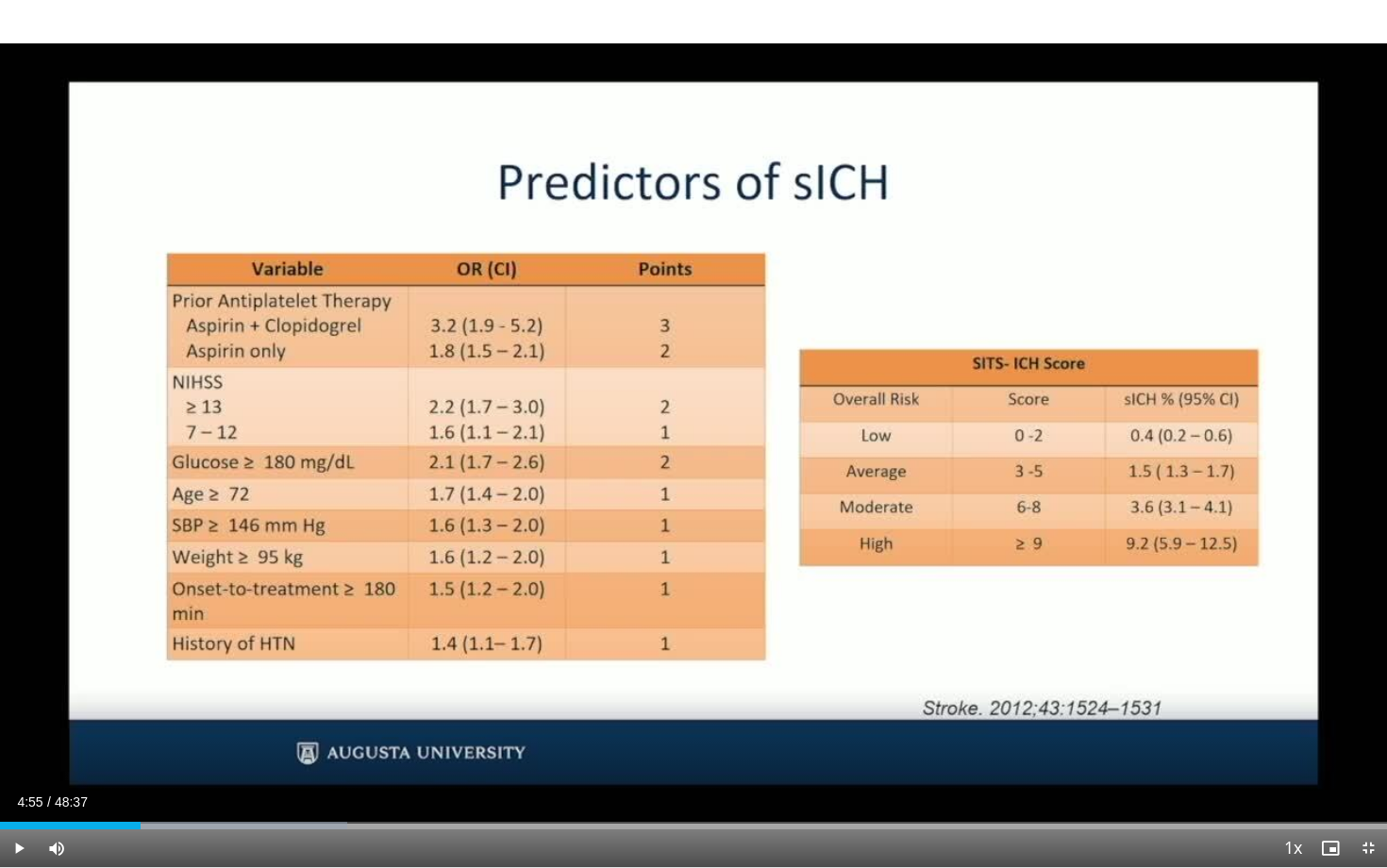 click at bounding box center [19, 848] 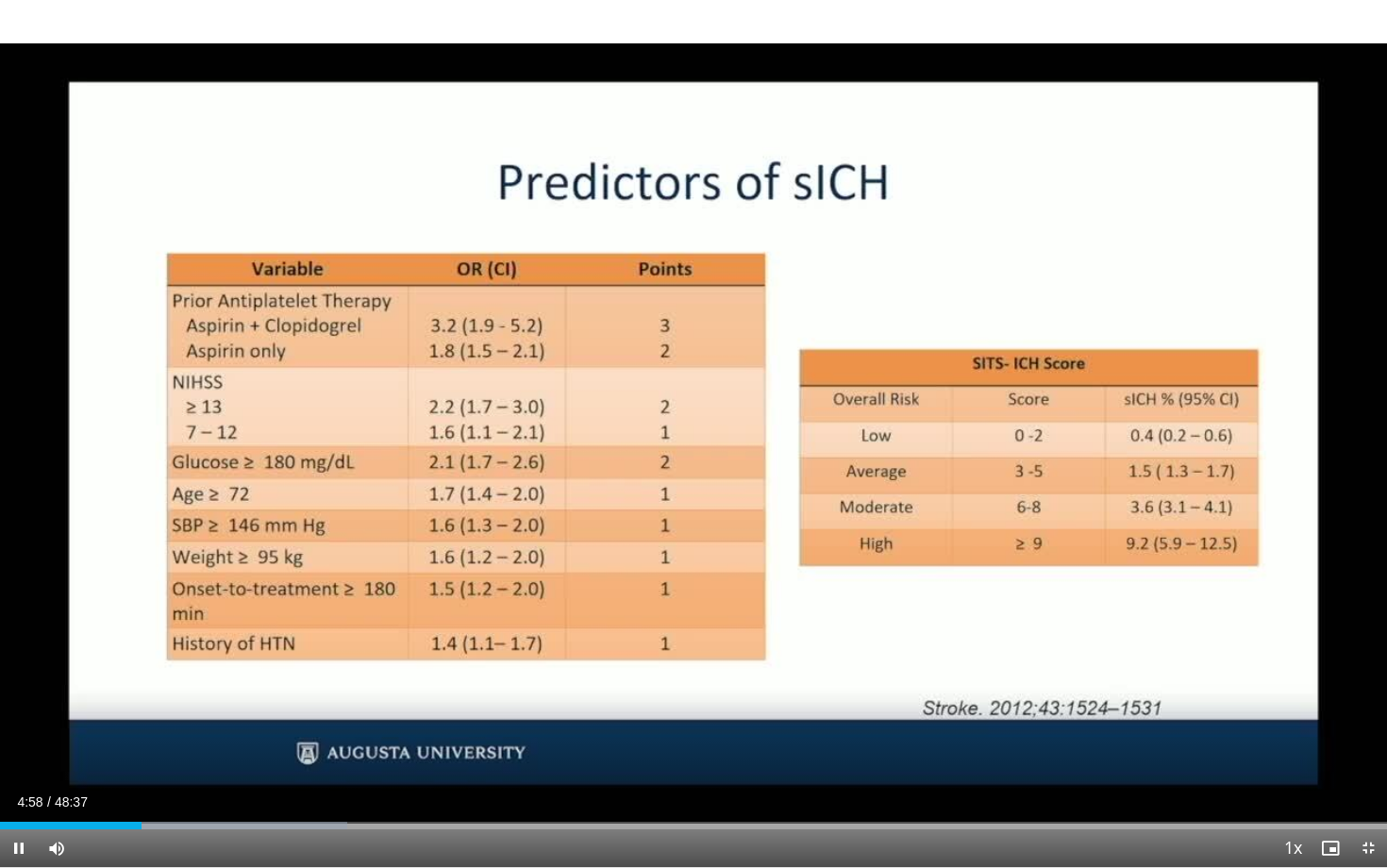 click at bounding box center (19, 848) 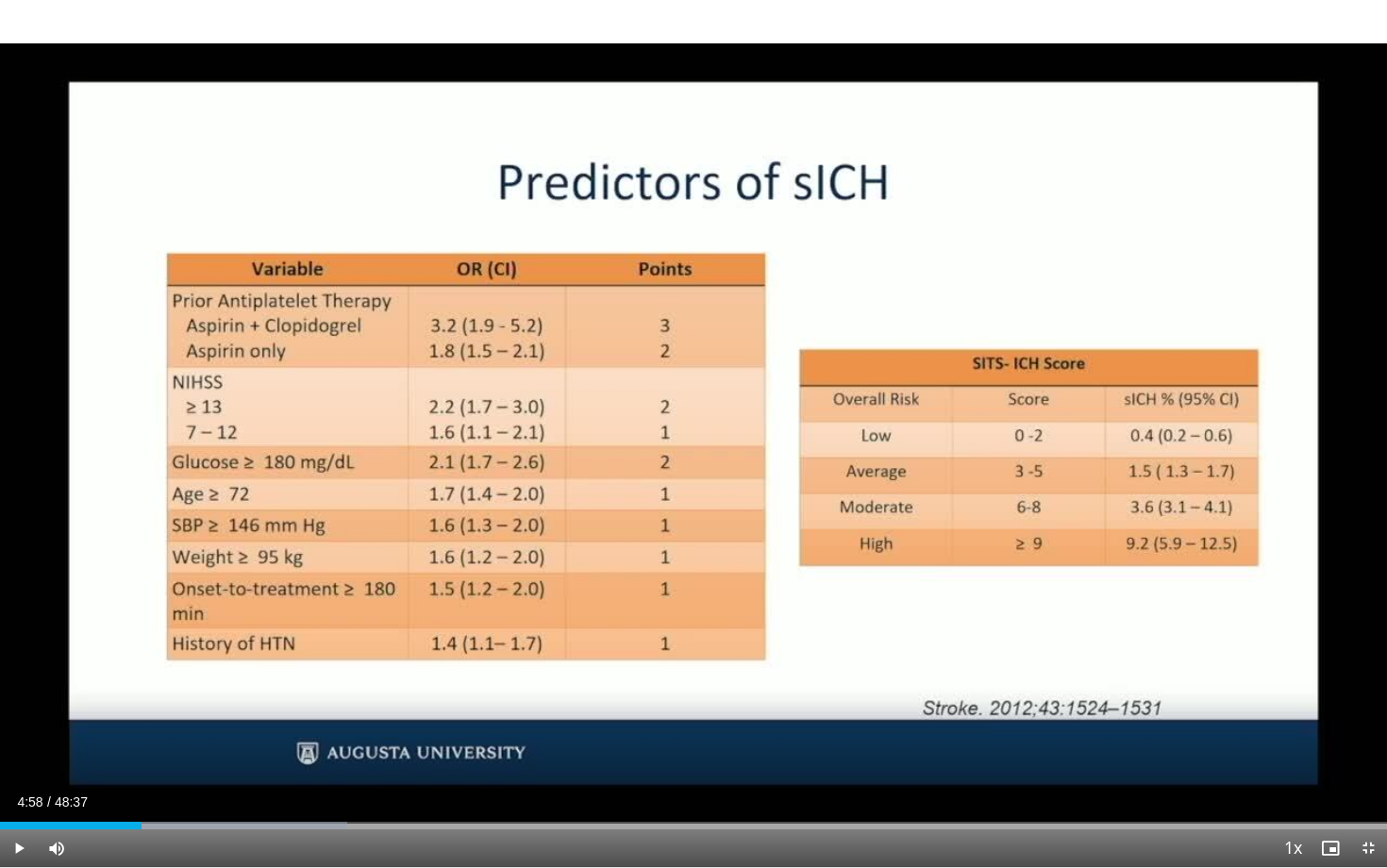 click at bounding box center (19, 848) 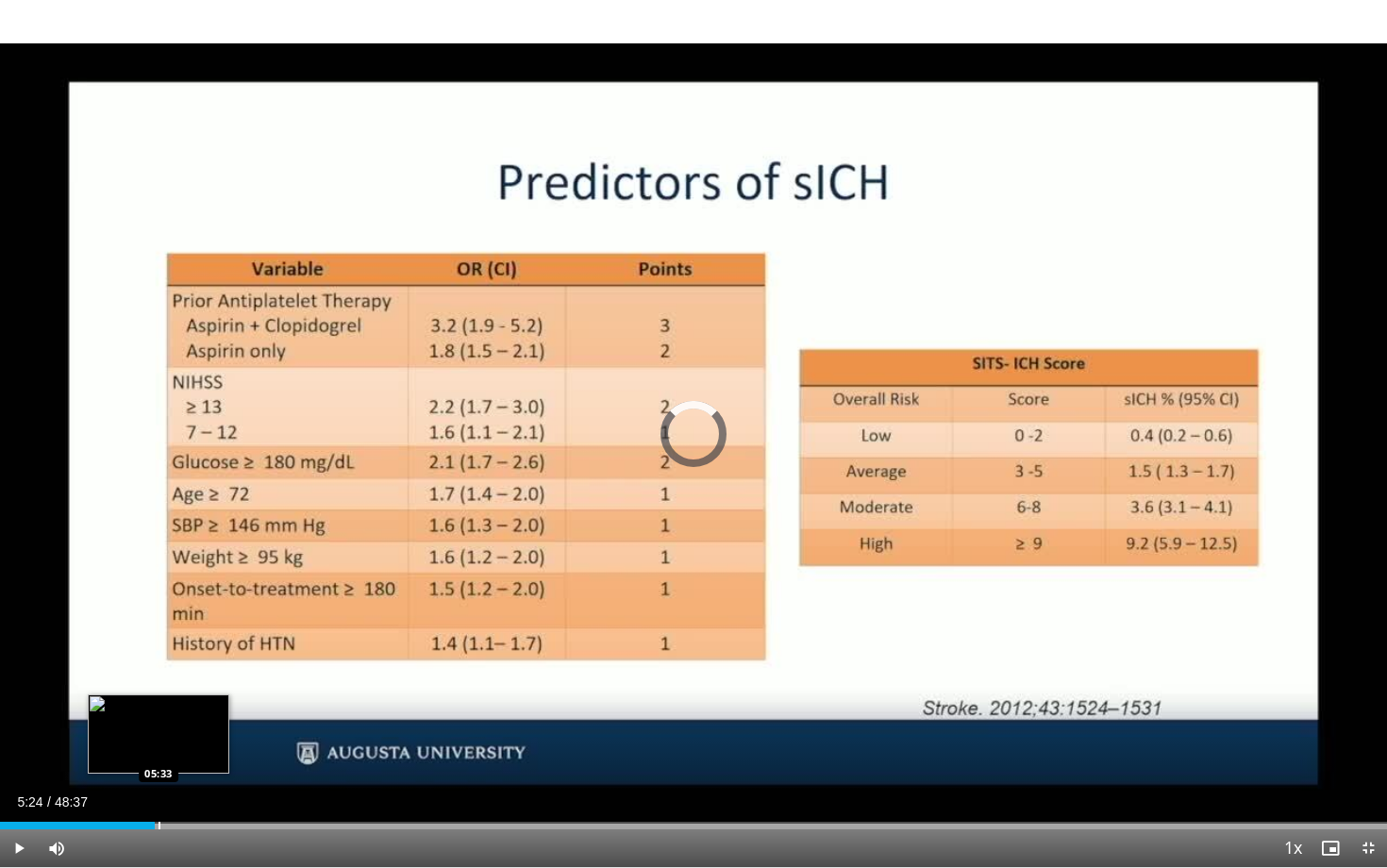 click at bounding box center (159, 826) 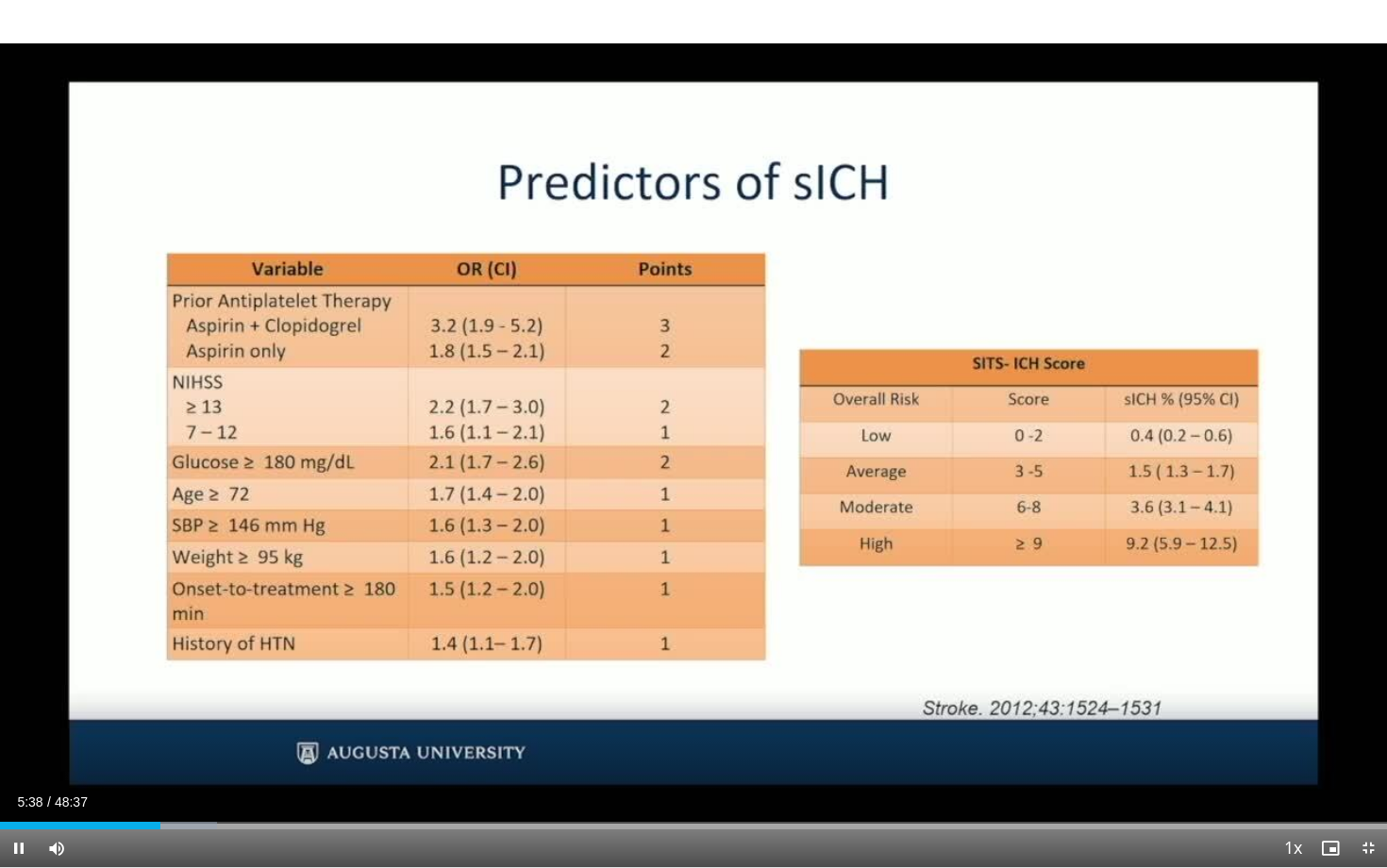 click at bounding box center (19, 848) 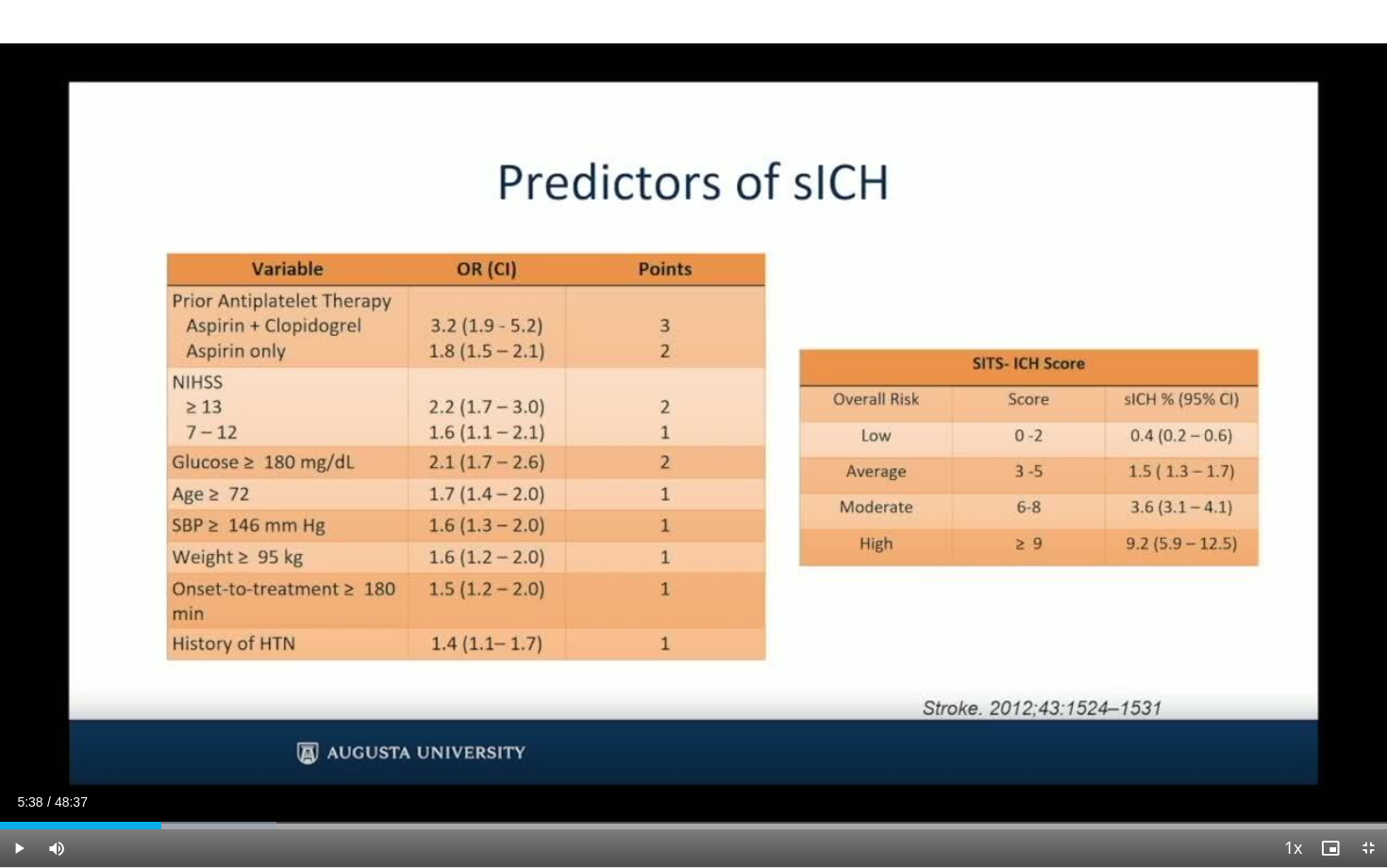 click at bounding box center [19, 848] 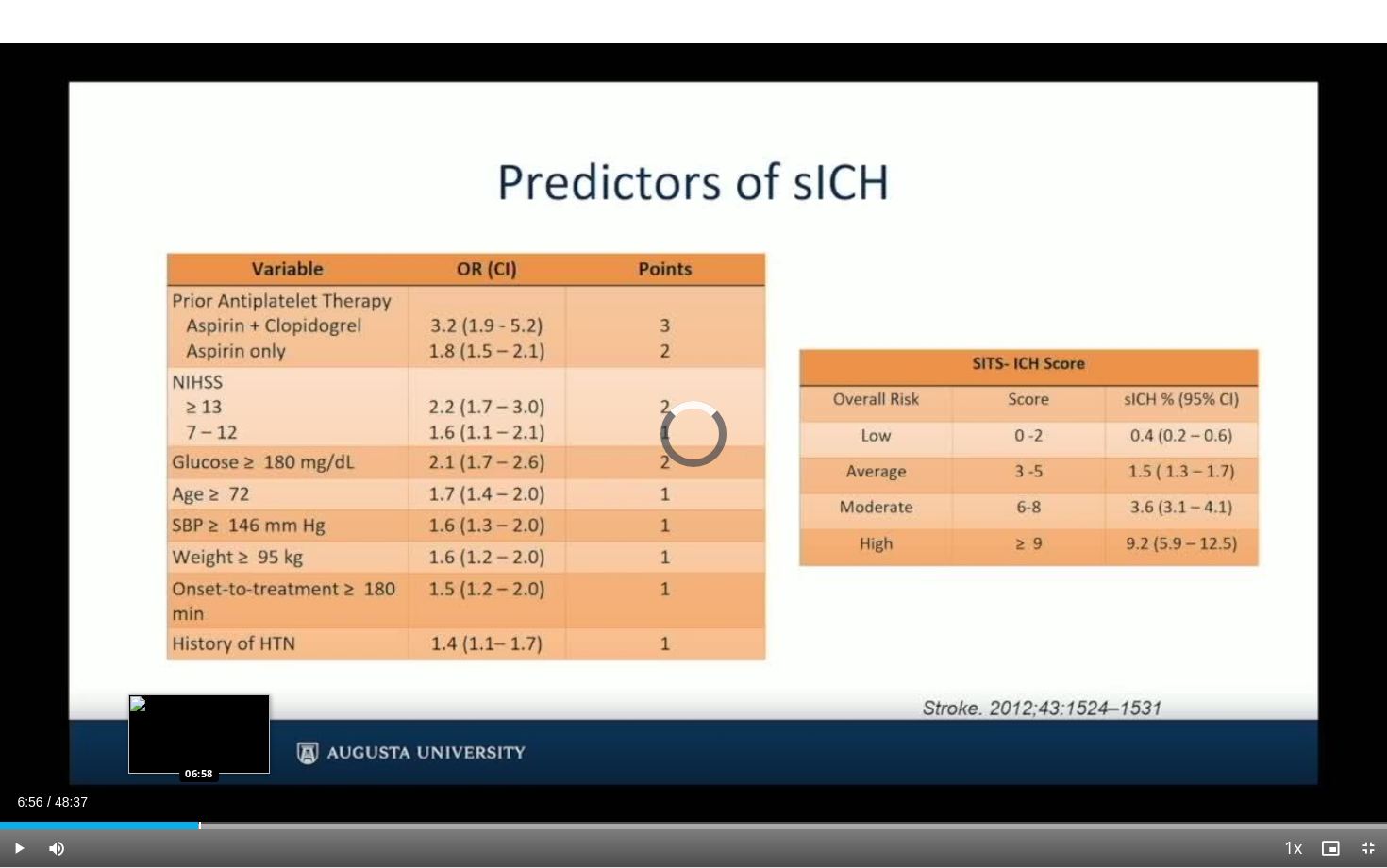 click at bounding box center [200, 826] 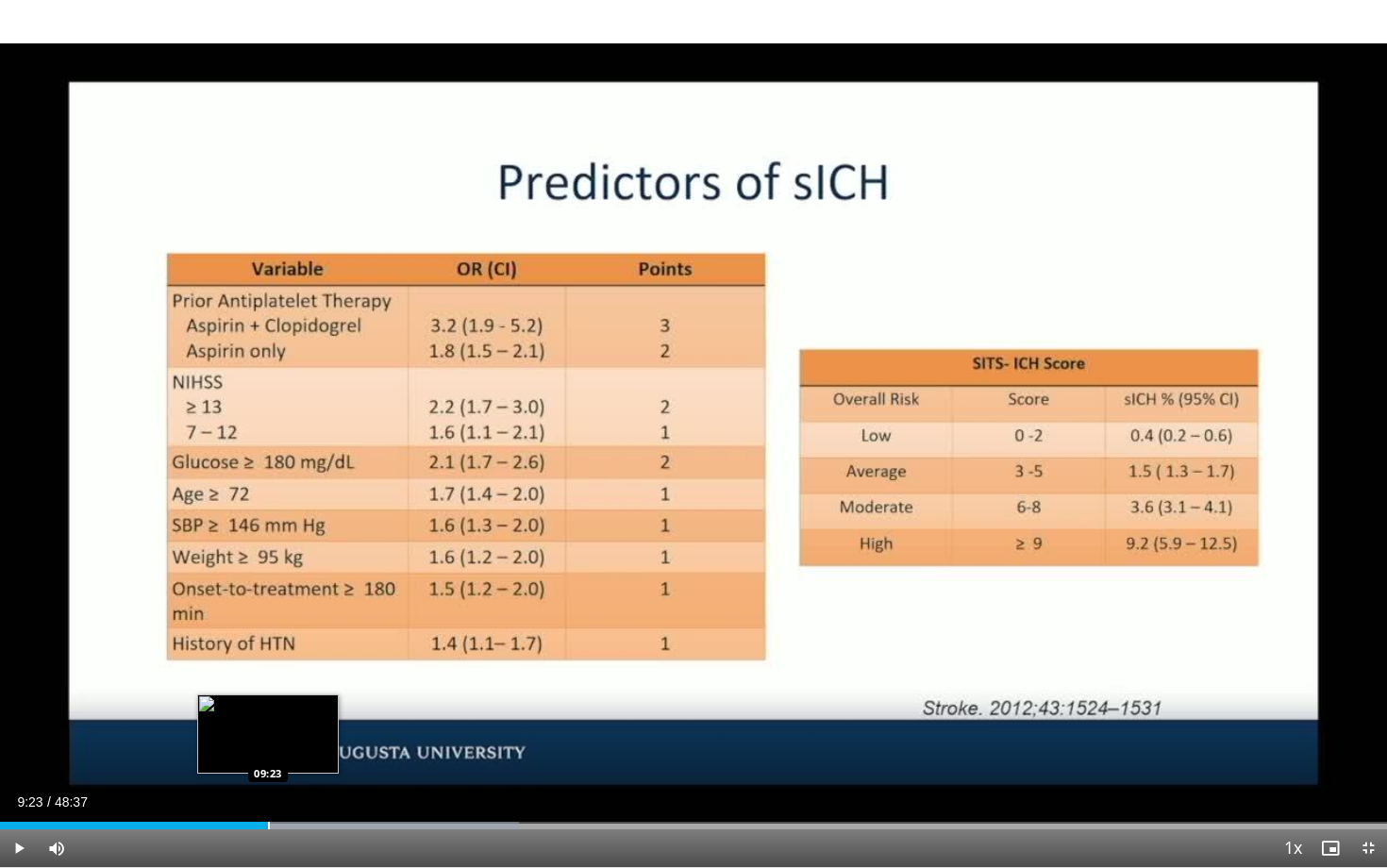 drag, startPoint x: 225, startPoint y: 826, endPoint x: 268, endPoint y: 826, distance: 43 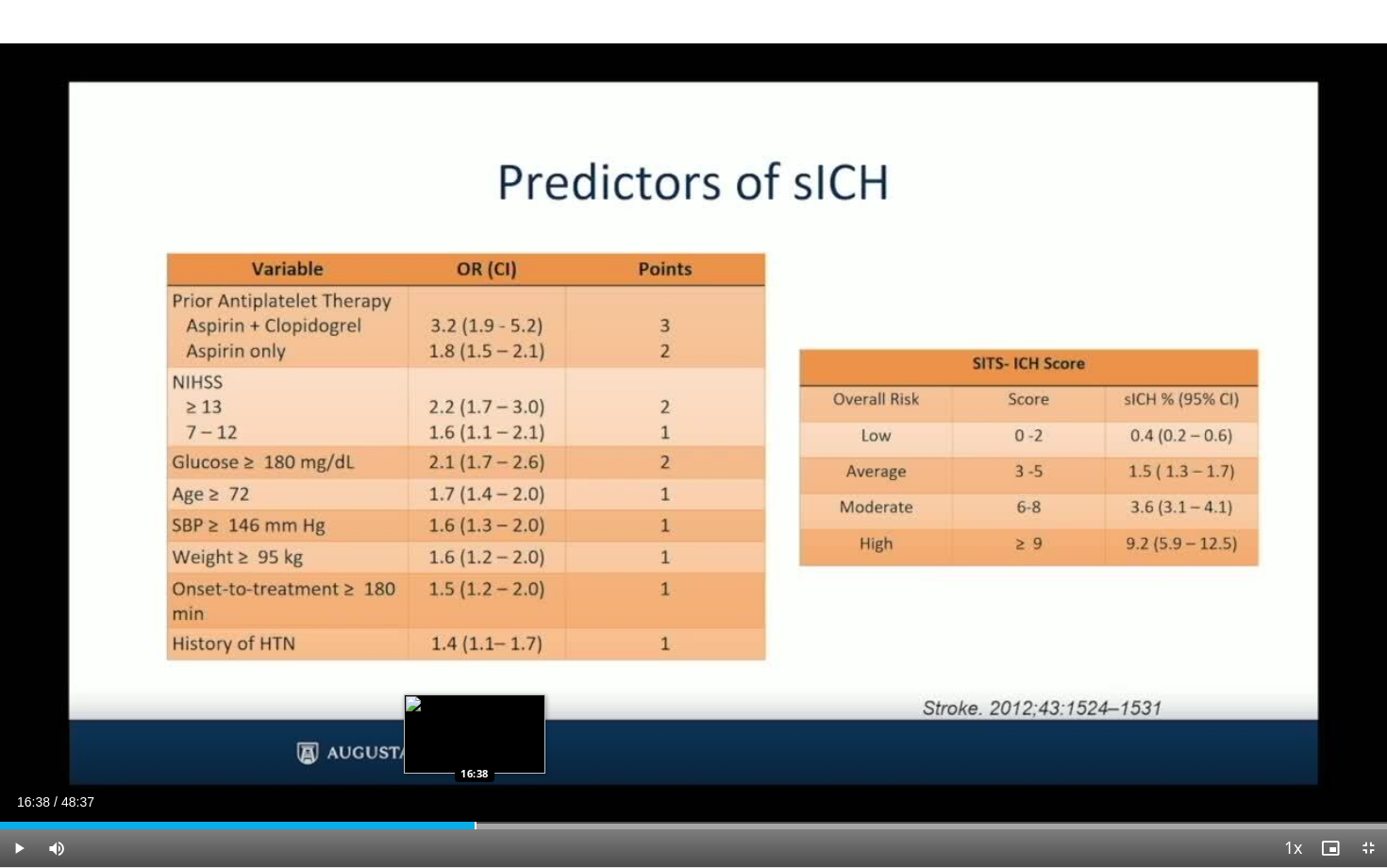 drag, startPoint x: 289, startPoint y: 824, endPoint x: 475, endPoint y: 816, distance: 186.17196 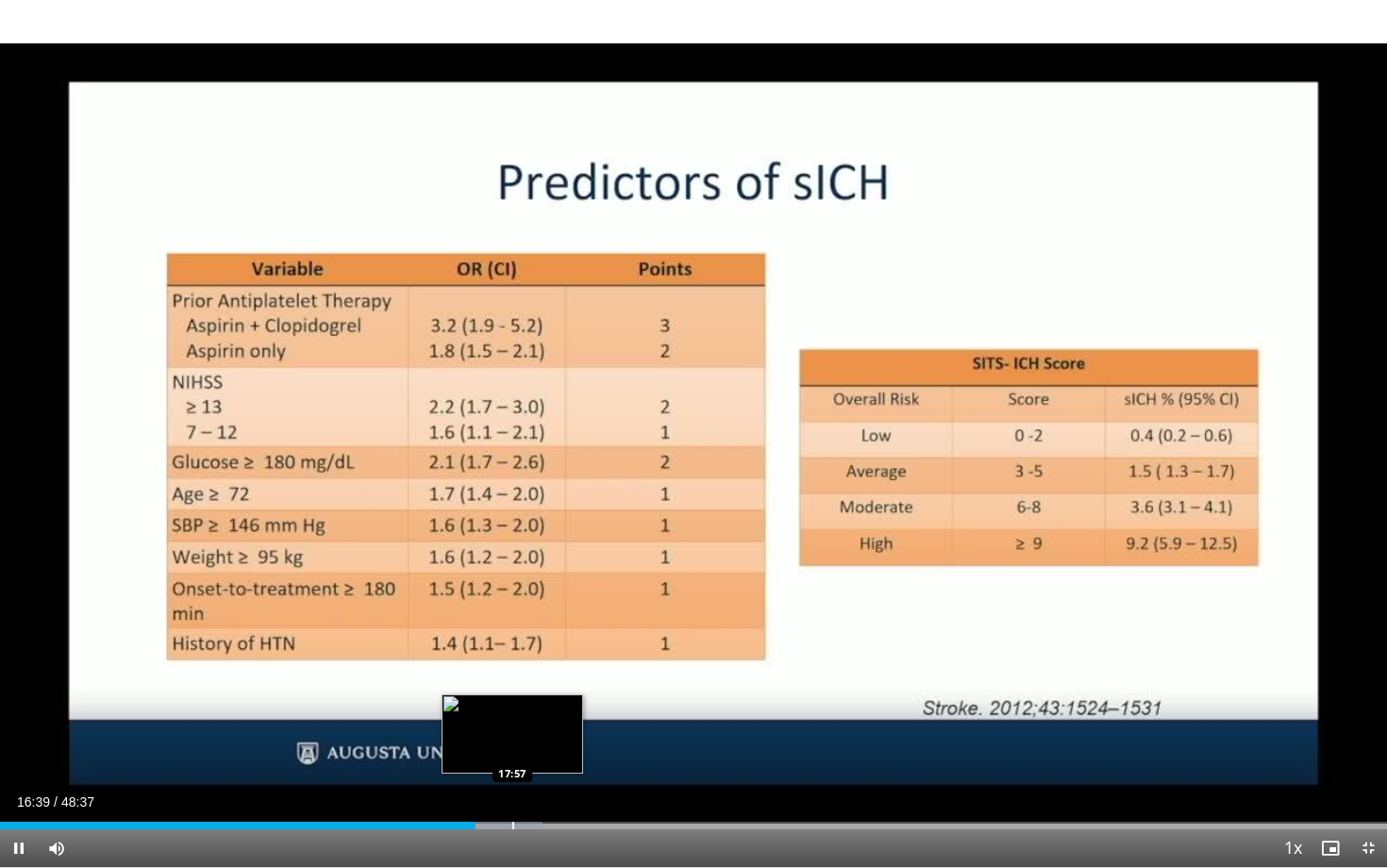 drag, startPoint x: 475, startPoint y: 816, endPoint x: 513, endPoint y: 817, distance: 38.01316 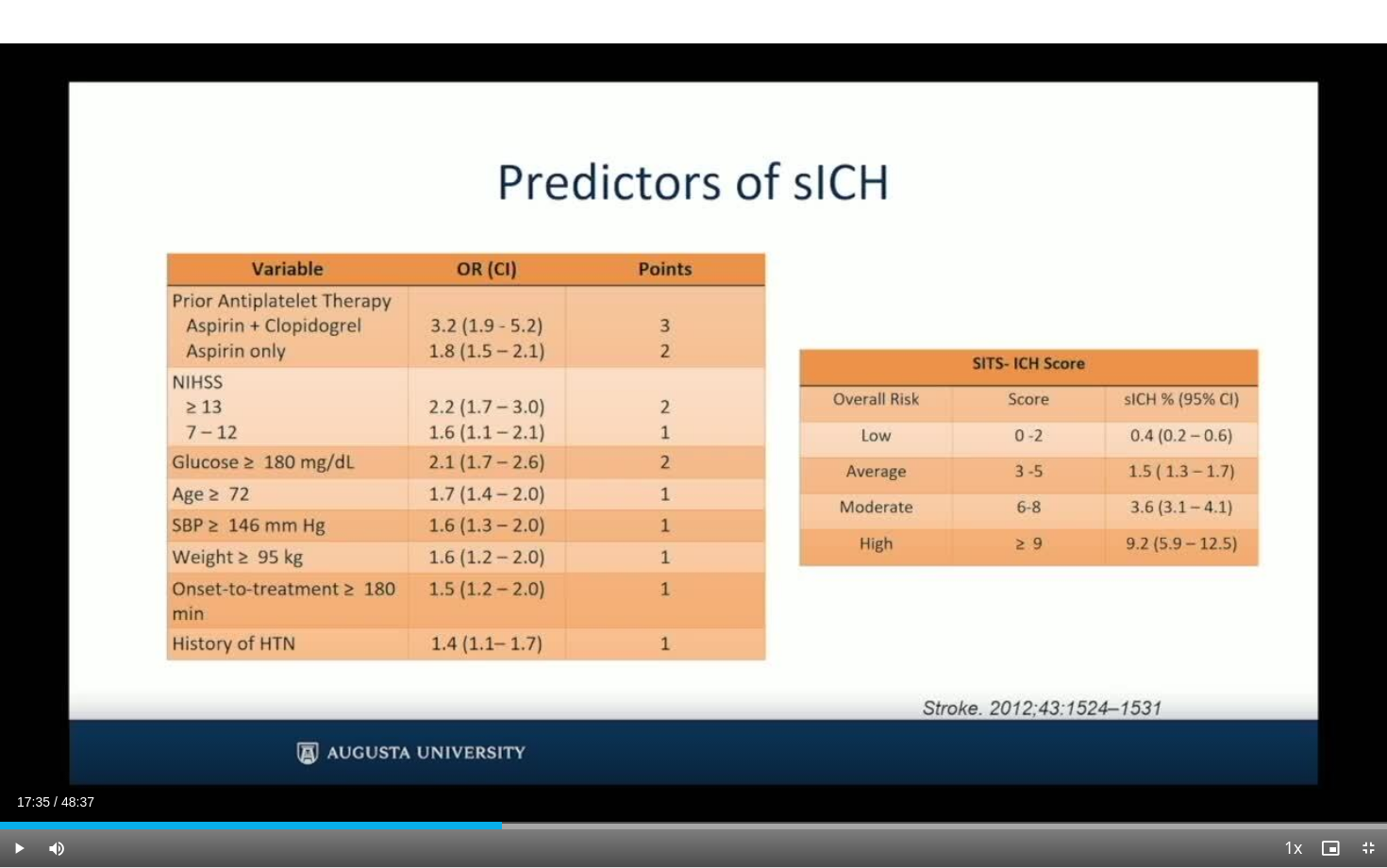 drag, startPoint x: 476, startPoint y: 823, endPoint x: 502, endPoint y: 824, distance: 26.019224 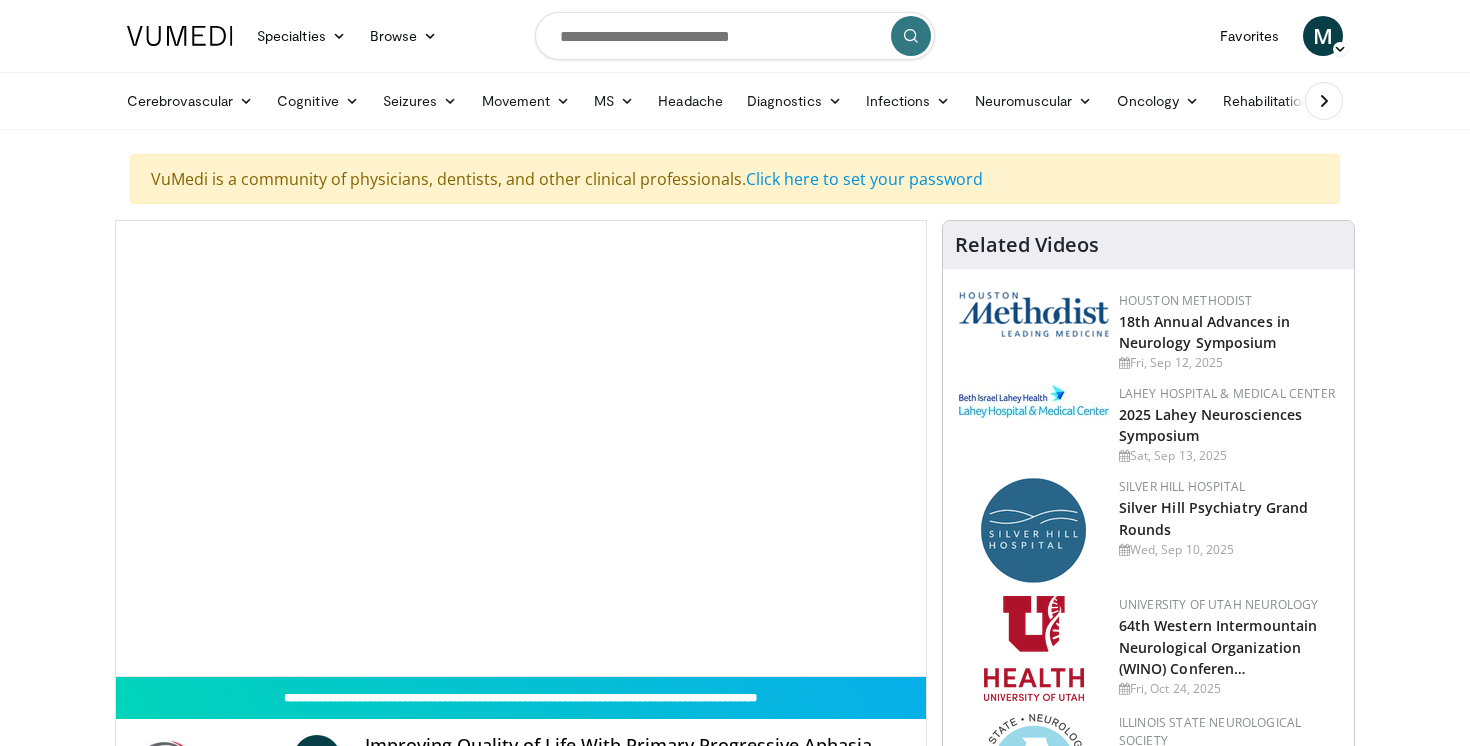 scroll, scrollTop: 5, scrollLeft: 0, axis: vertical 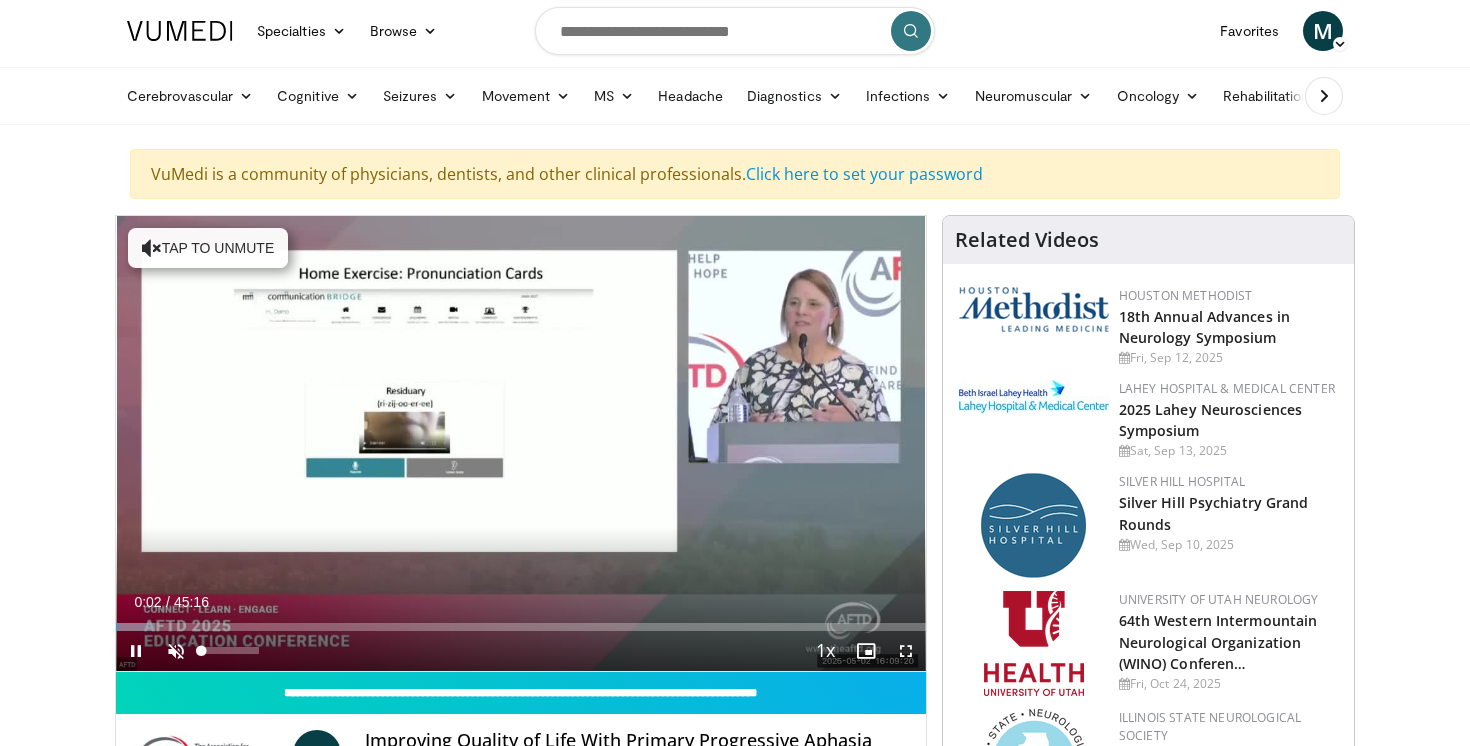 click at bounding box center [176, 651] 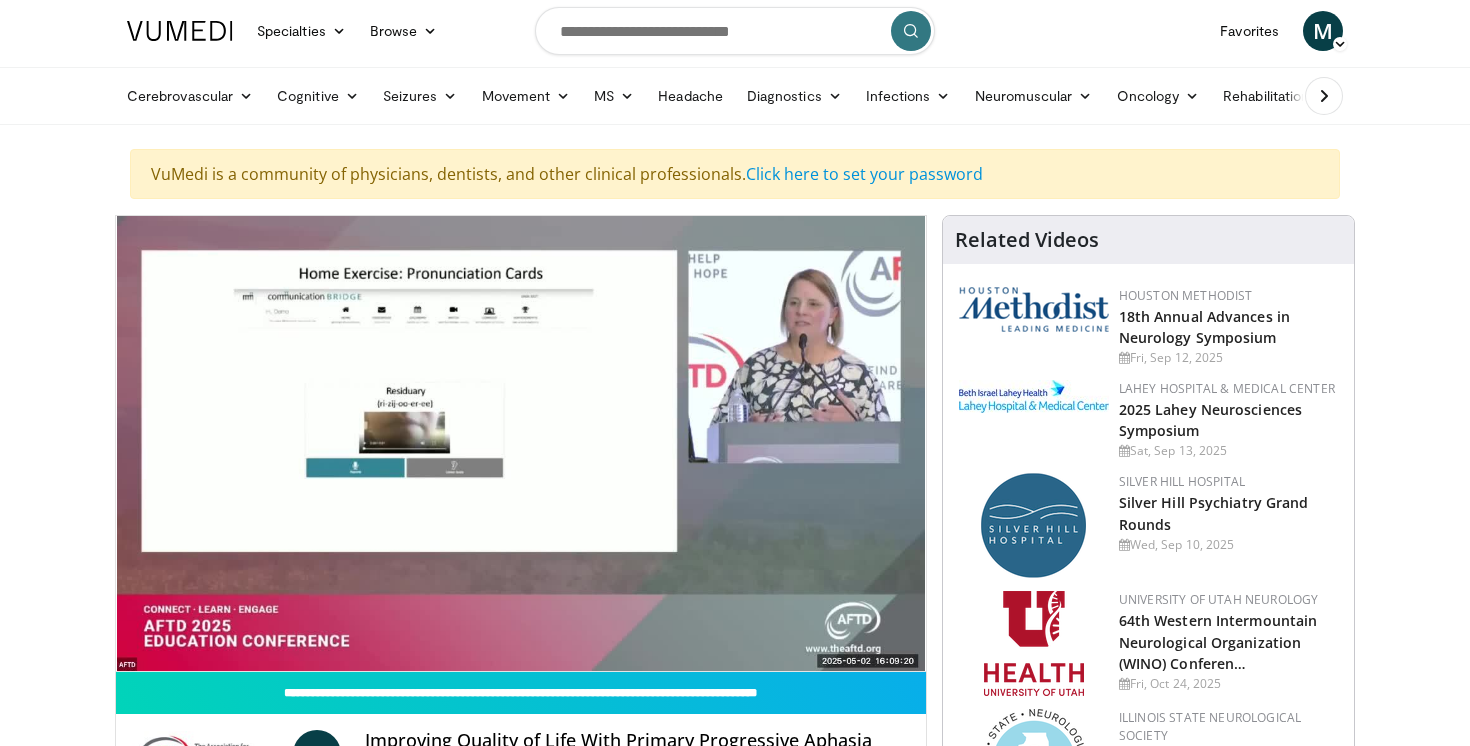click on "10 seconds
Tap to unmute" at bounding box center [521, 443] 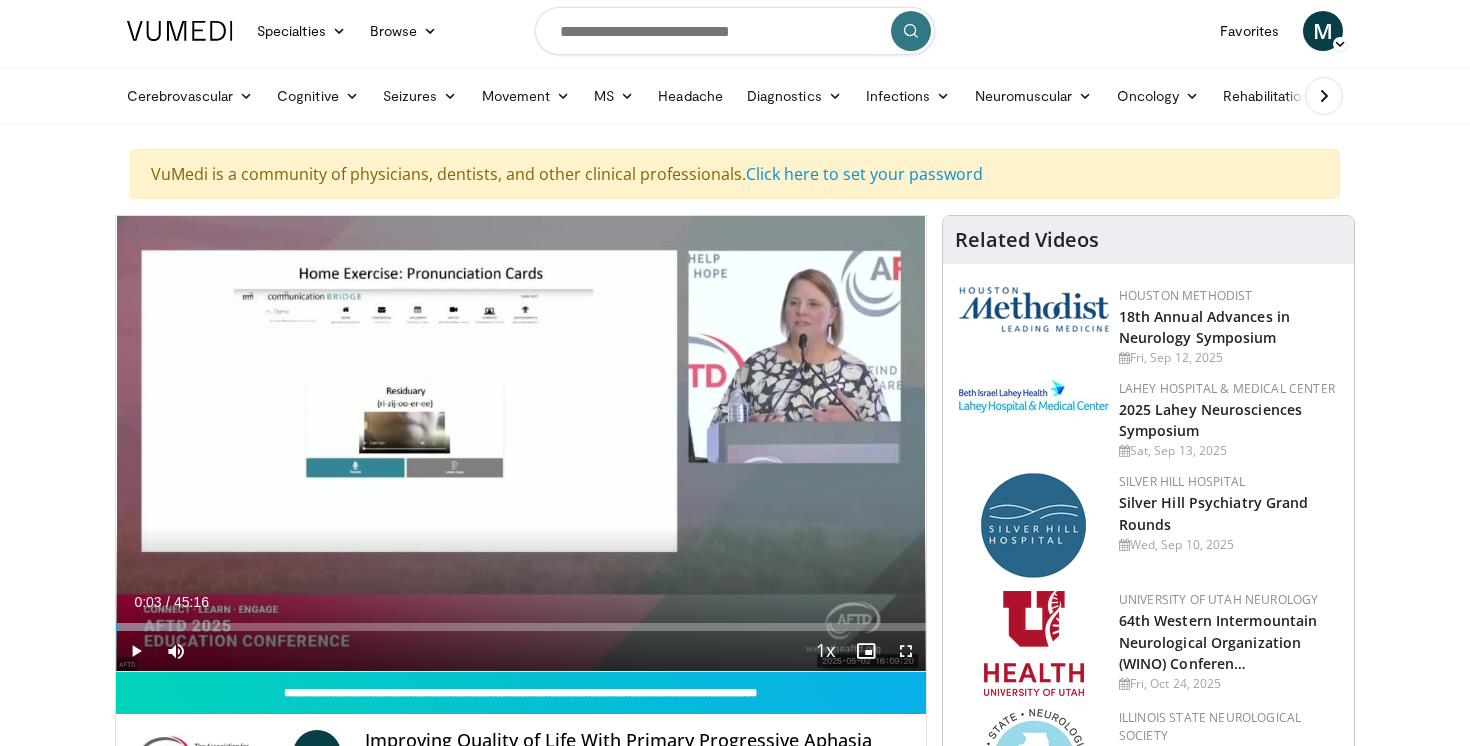 click at bounding box center [136, 651] 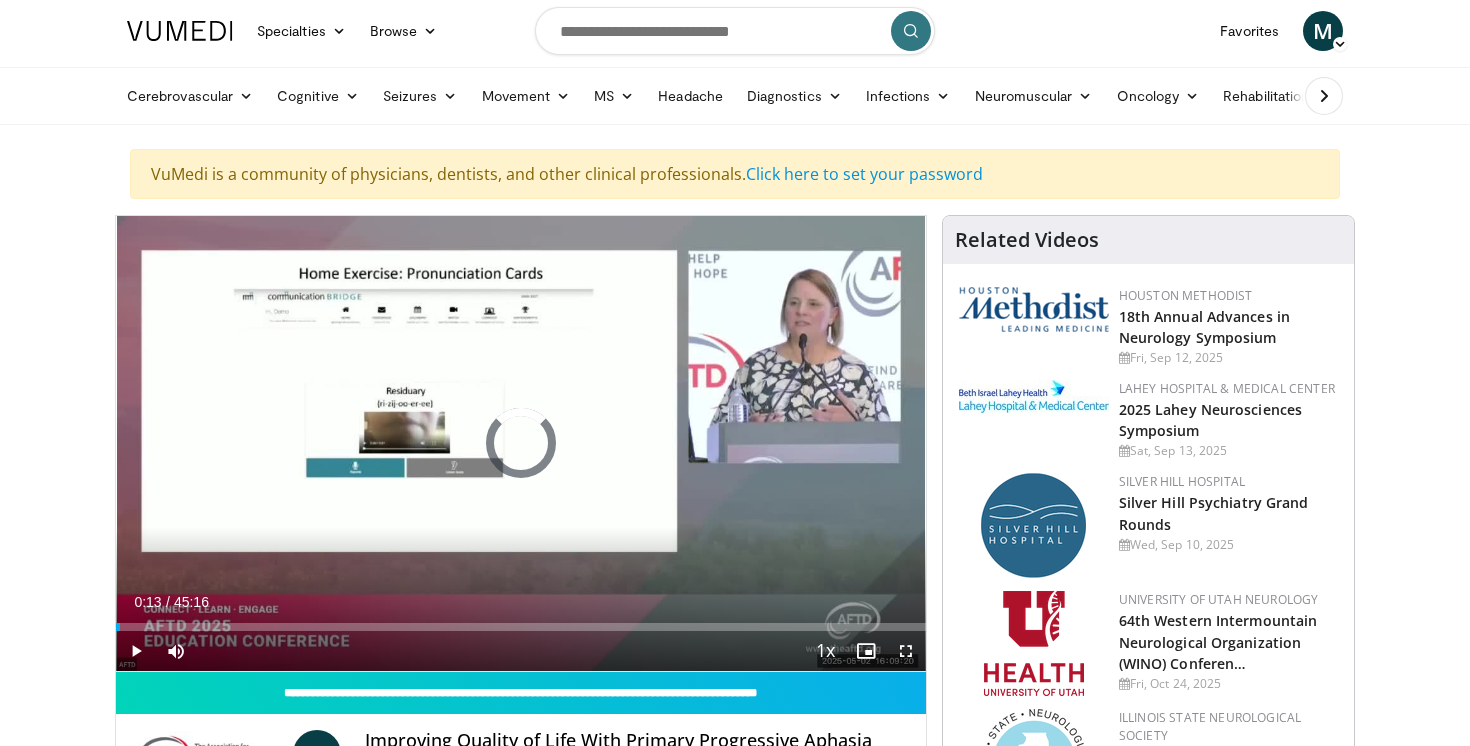 drag, startPoint x: 120, startPoint y: 623, endPoint x: 252, endPoint y: 611, distance: 132.54433 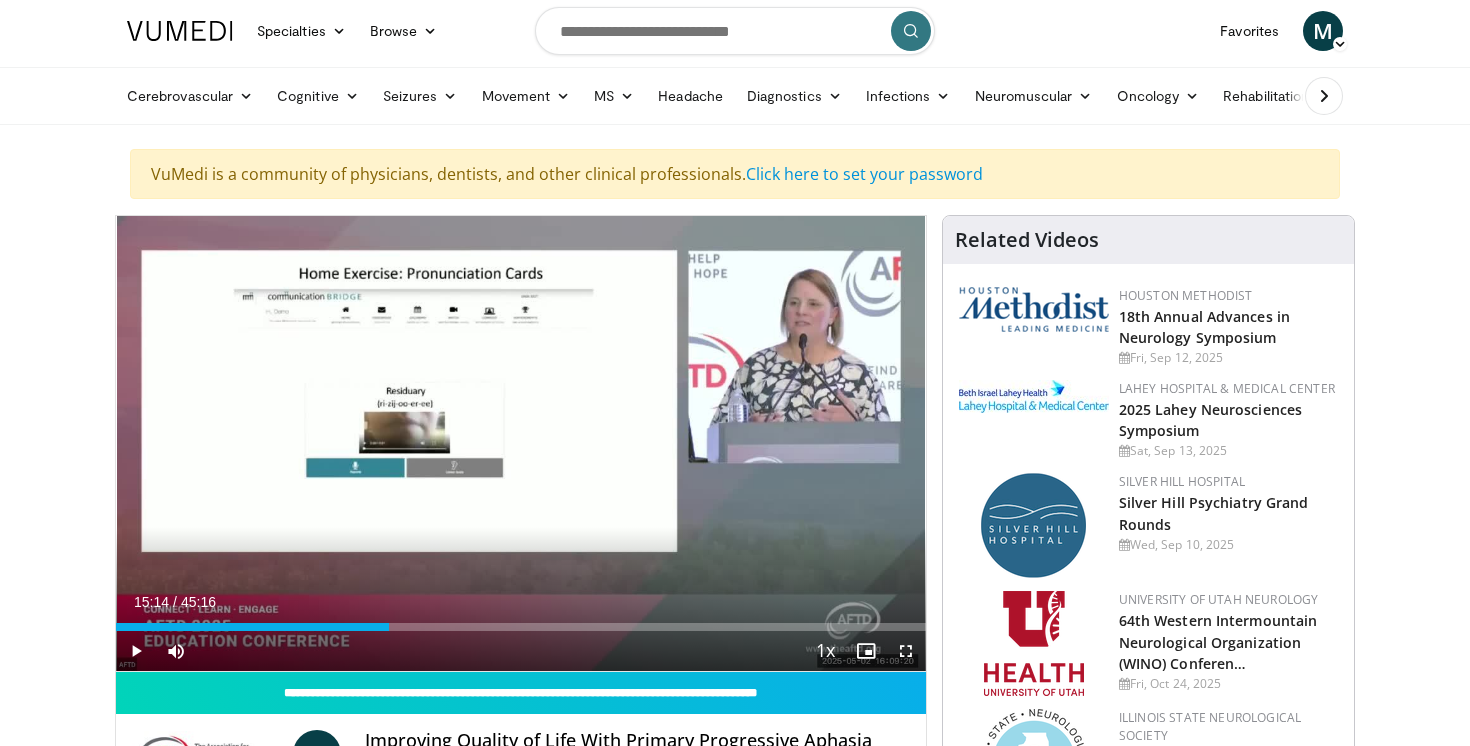 drag, startPoint x: 249, startPoint y: 629, endPoint x: 389, endPoint y: 639, distance: 140.35669 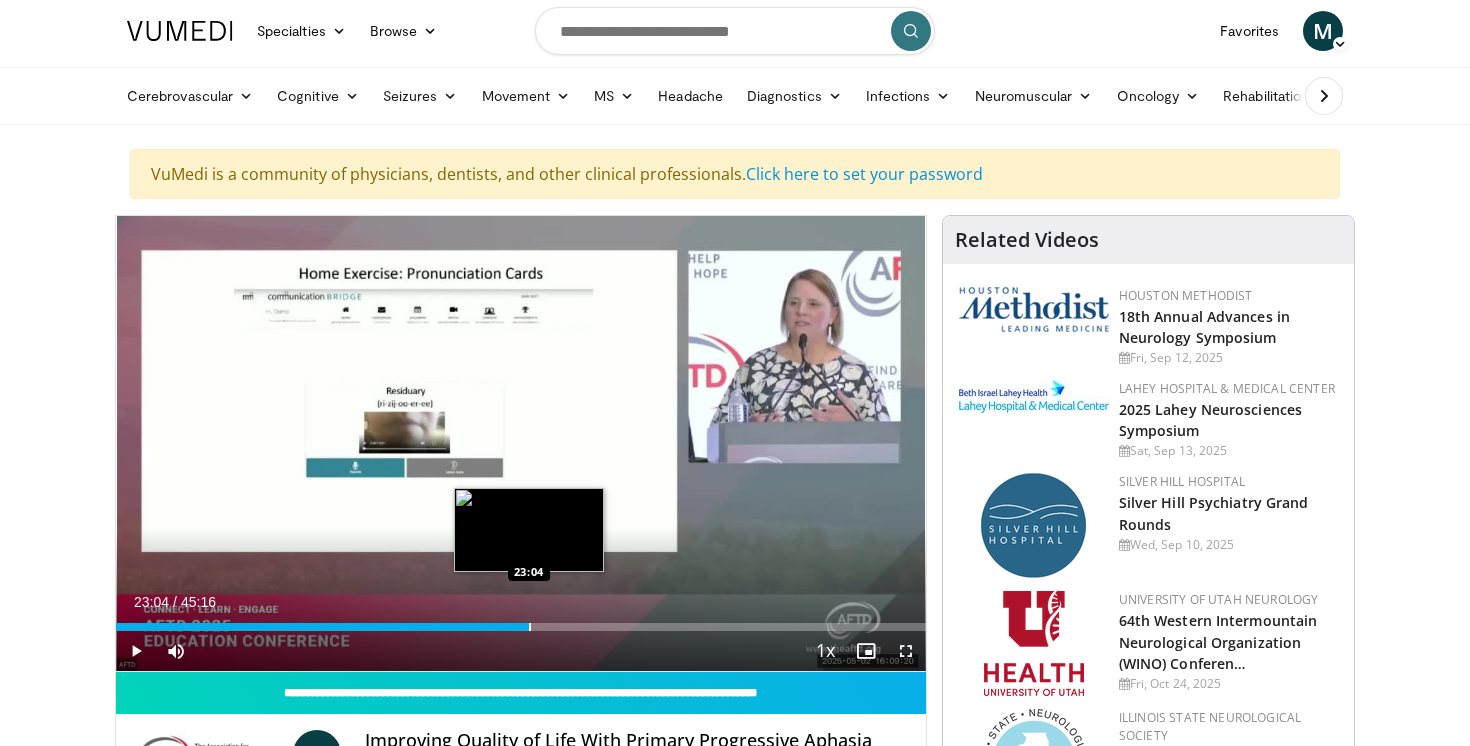drag, startPoint x: 389, startPoint y: 622, endPoint x: 529, endPoint y: 616, distance: 140.12851 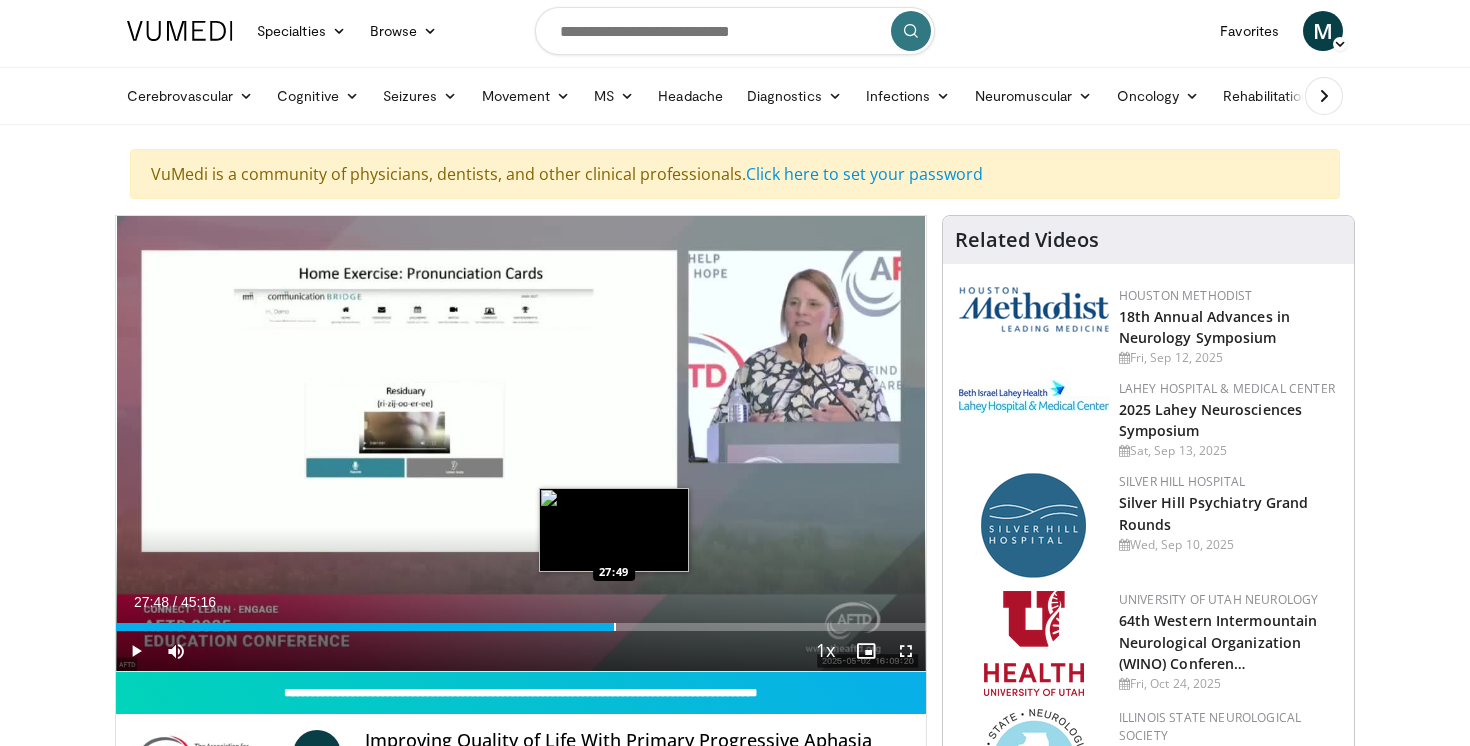 drag, startPoint x: 537, startPoint y: 628, endPoint x: 614, endPoint y: 620, distance: 77.41447 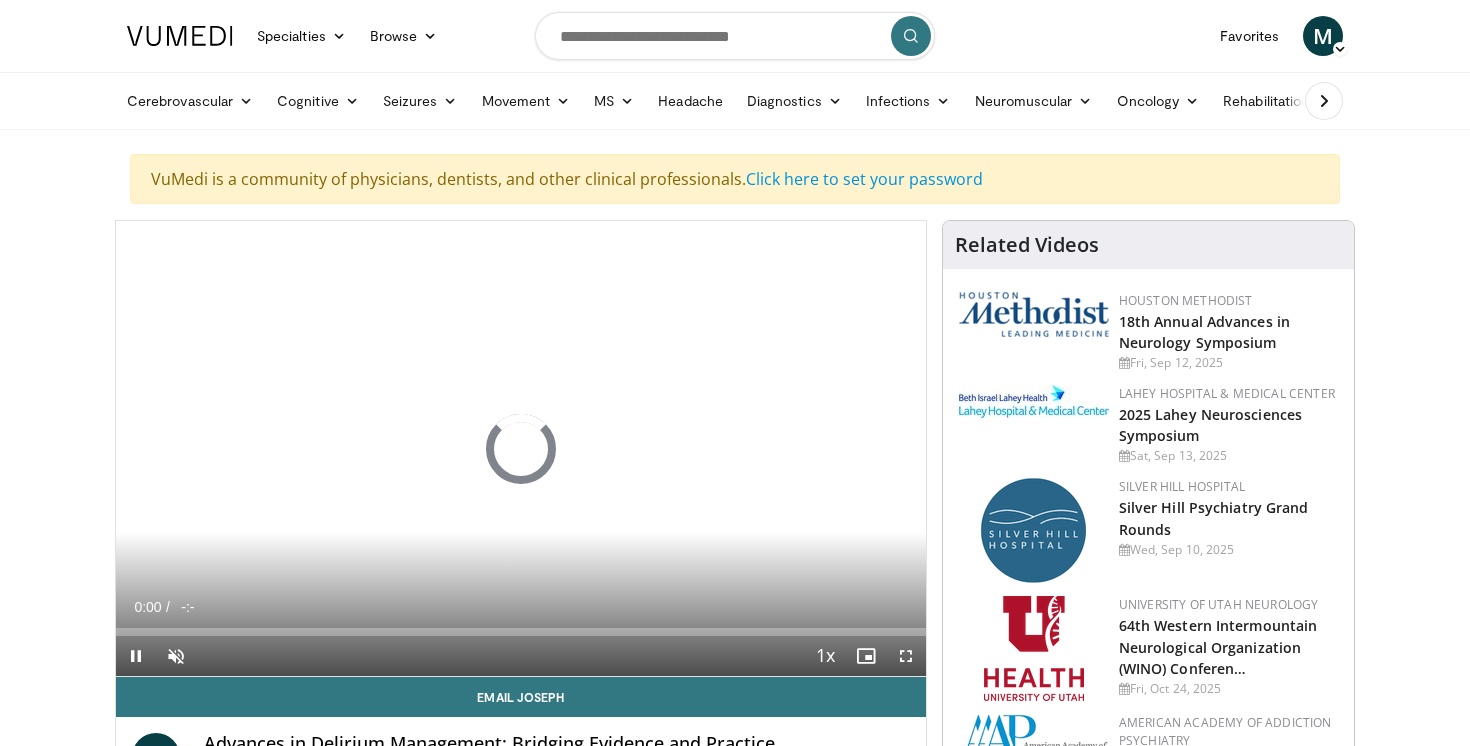 scroll, scrollTop: 0, scrollLeft: 0, axis: both 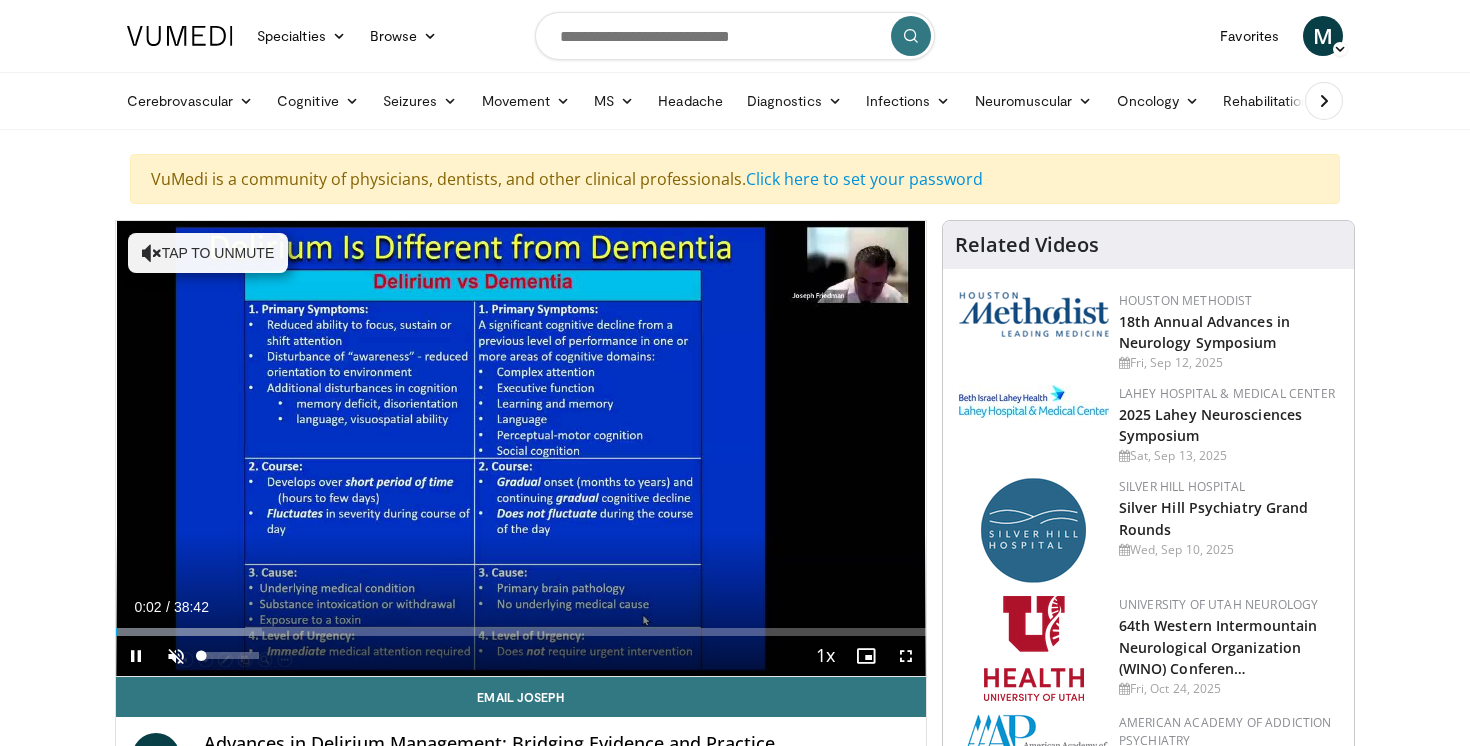 click at bounding box center [176, 656] 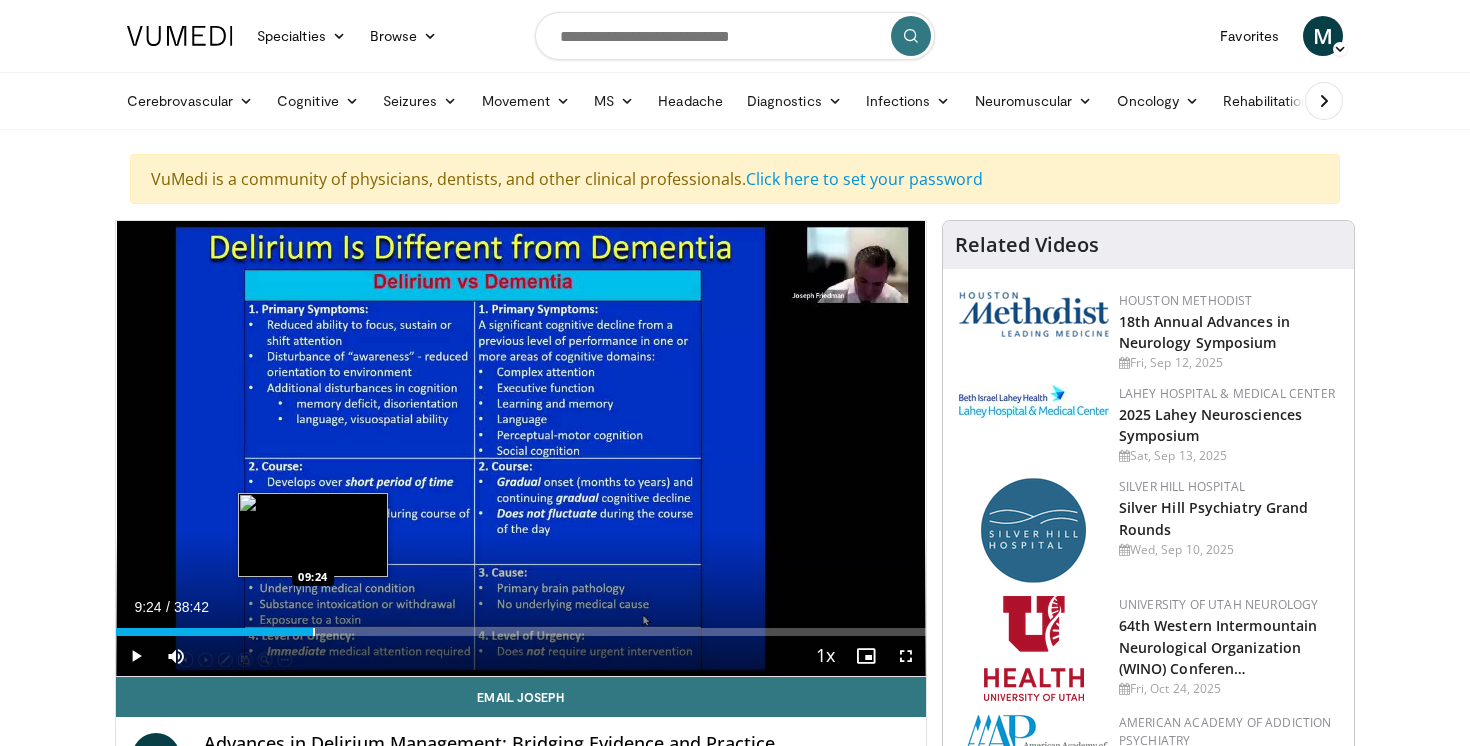 drag, startPoint x: 121, startPoint y: 631, endPoint x: 315, endPoint y: 617, distance: 194.5045 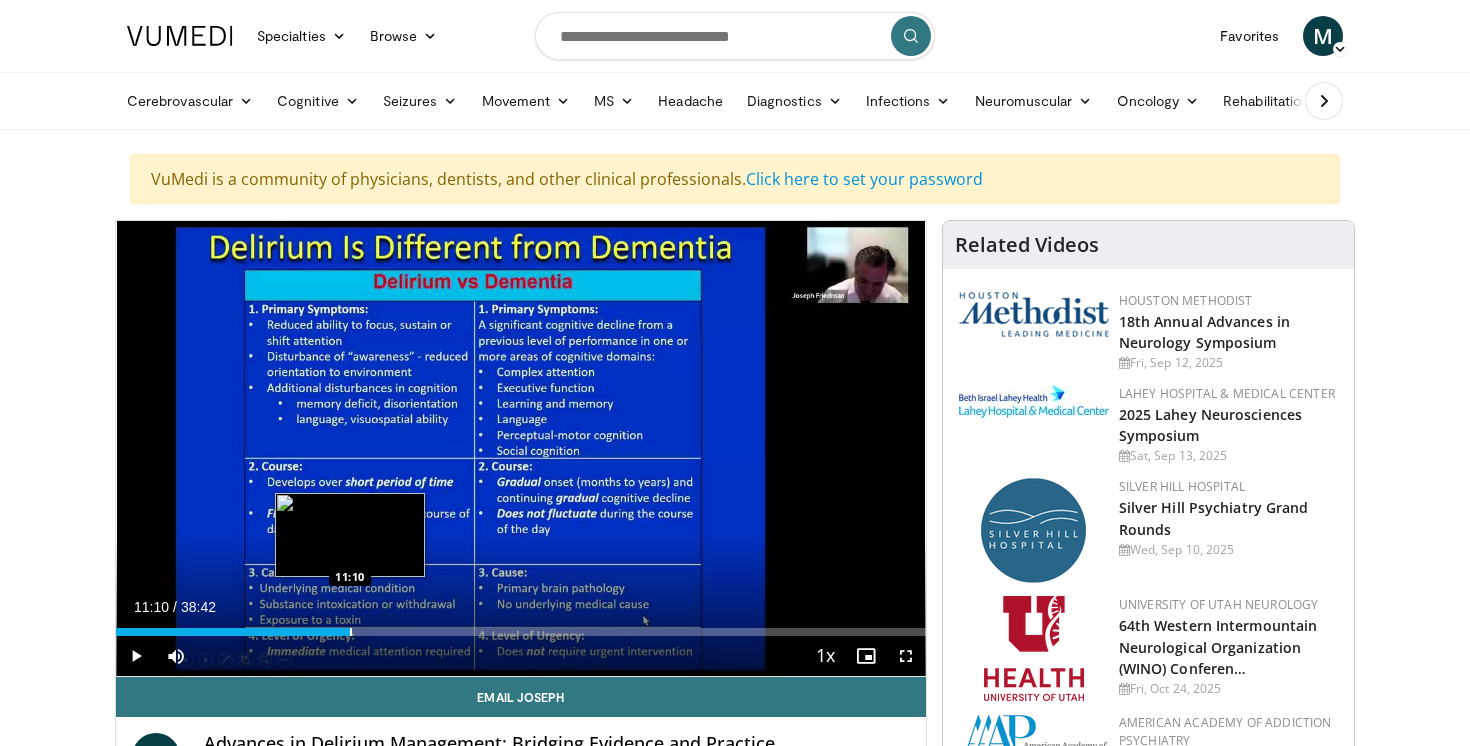 drag, startPoint x: 317, startPoint y: 628, endPoint x: 350, endPoint y: 633, distance: 33.37664 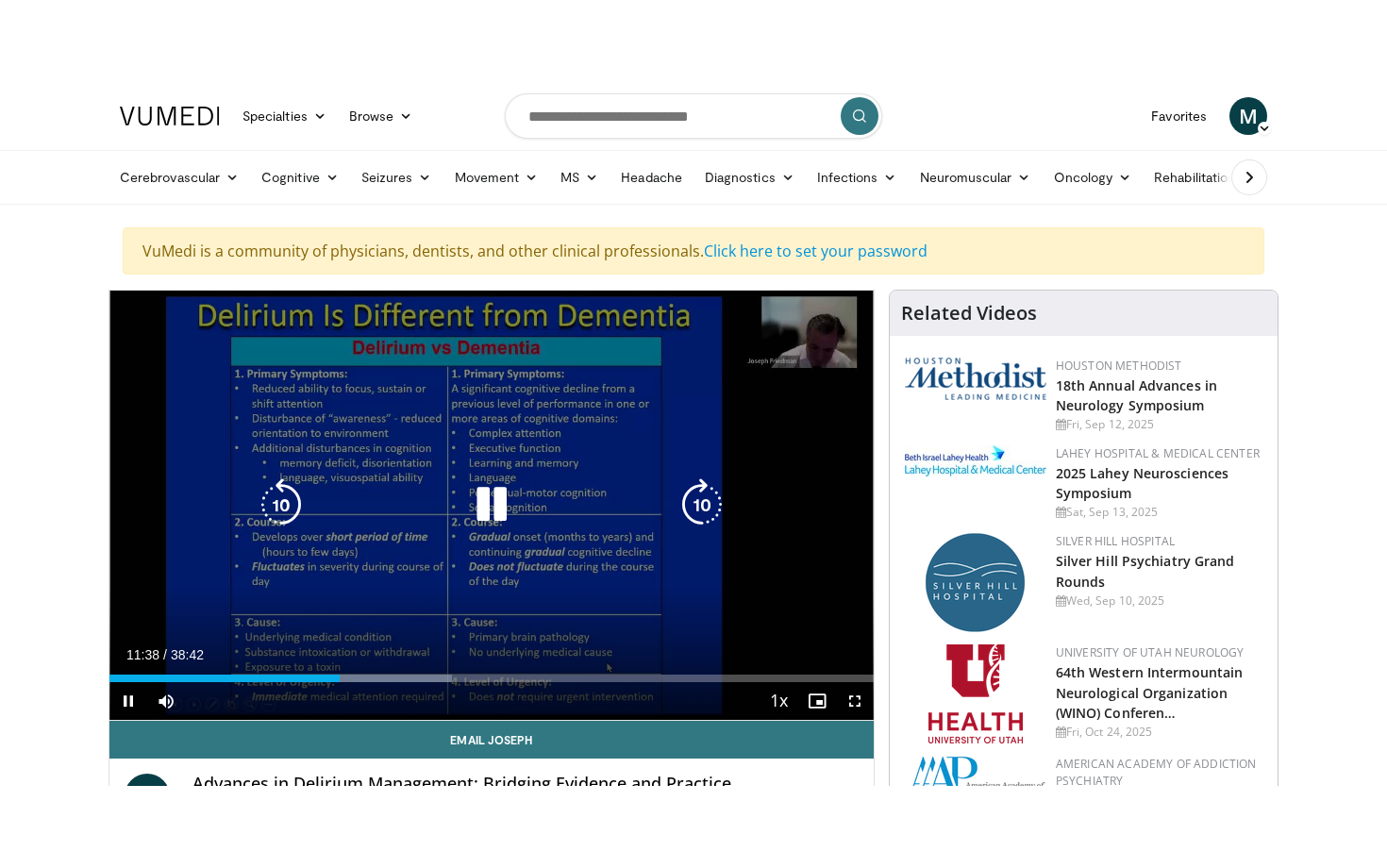 scroll, scrollTop: 0, scrollLeft: 0, axis: both 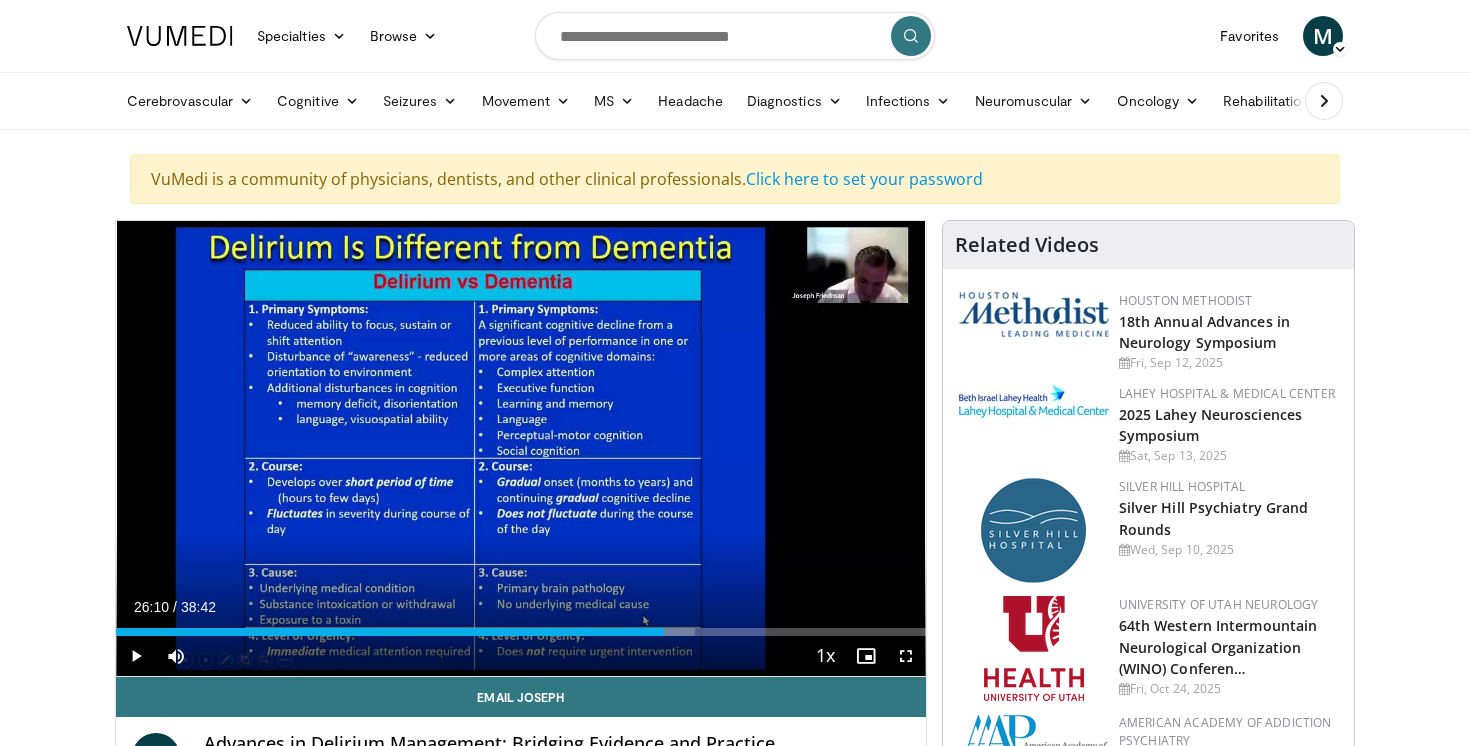 drag, startPoint x: 358, startPoint y: 627, endPoint x: 663, endPoint y: 647, distance: 305.65503 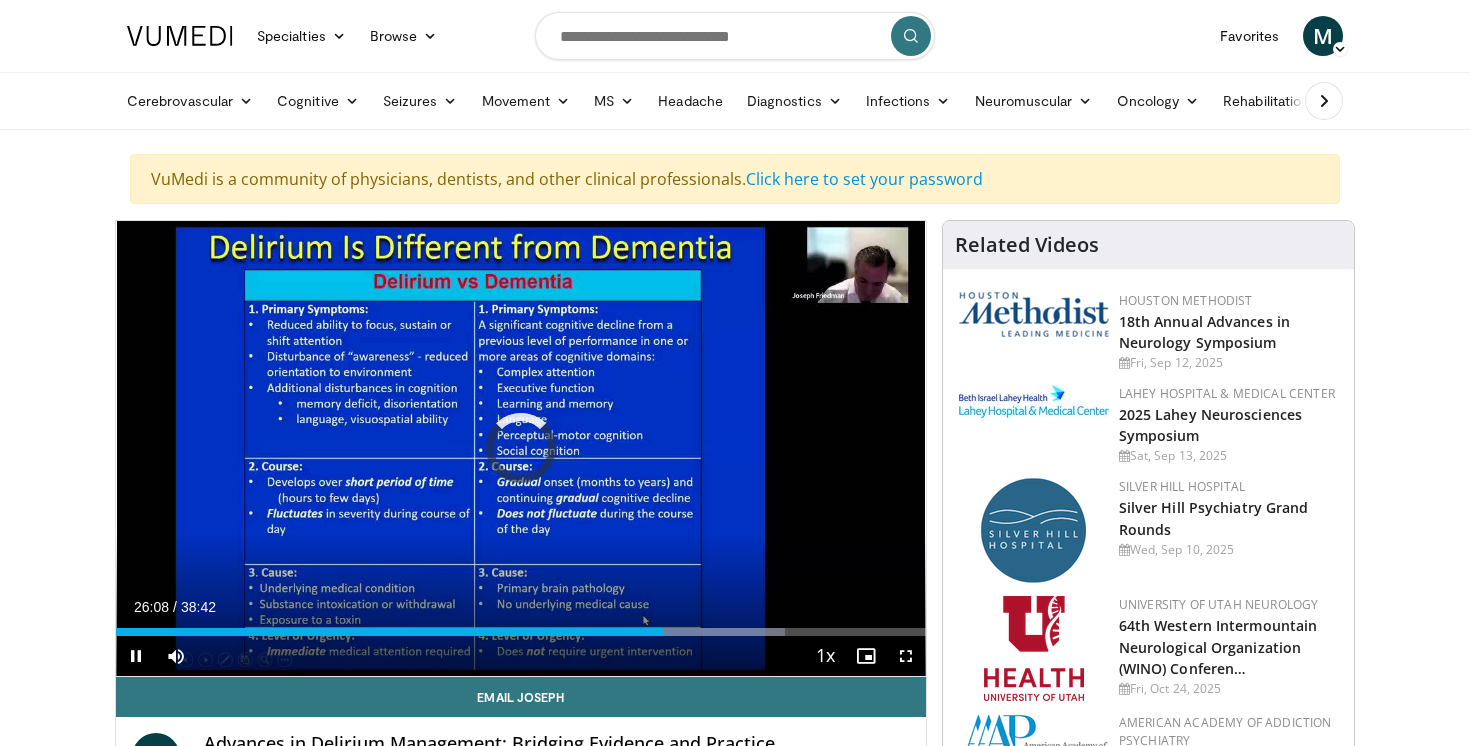 click at bounding box center [906, 656] 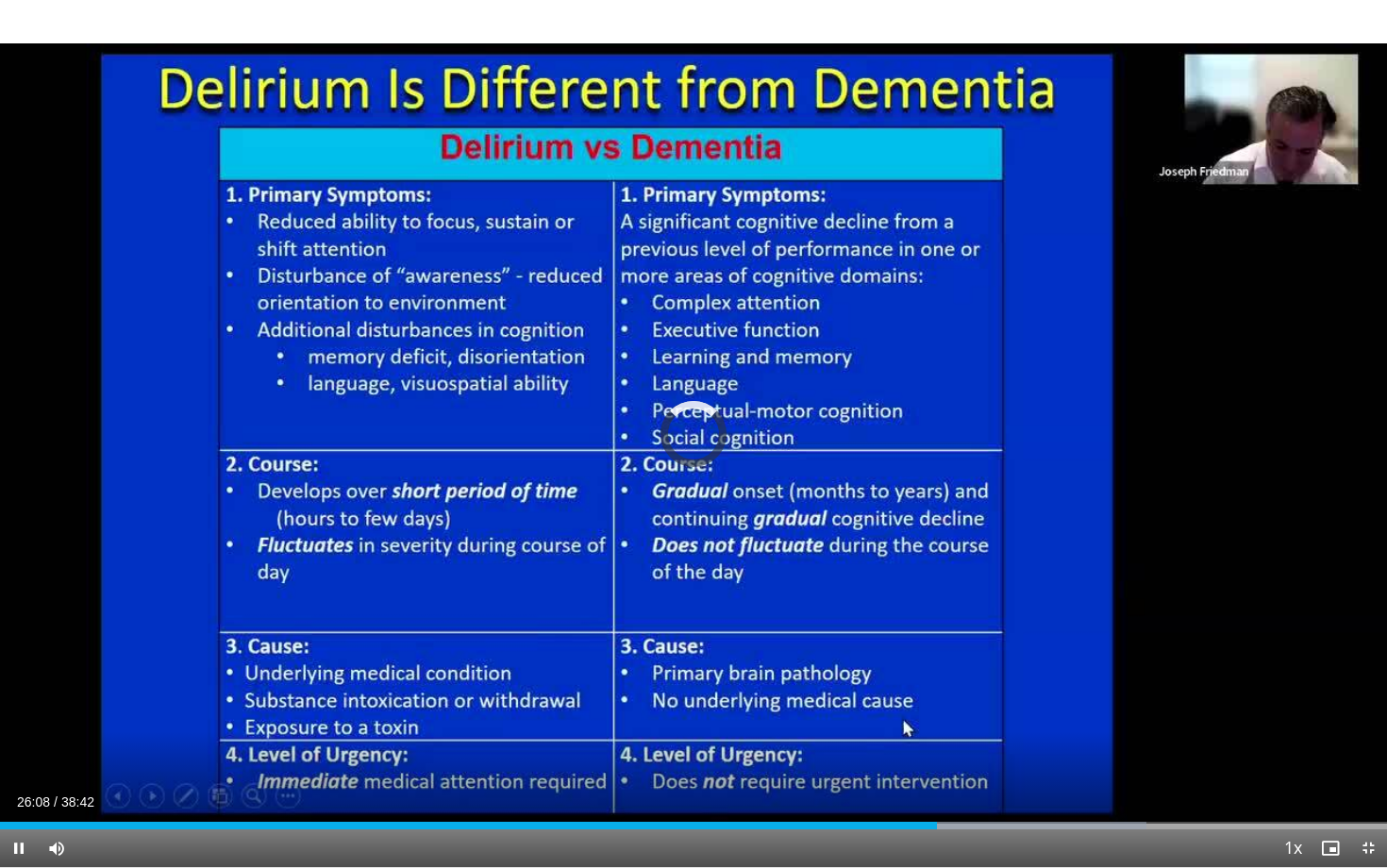 click at bounding box center [19, 848] 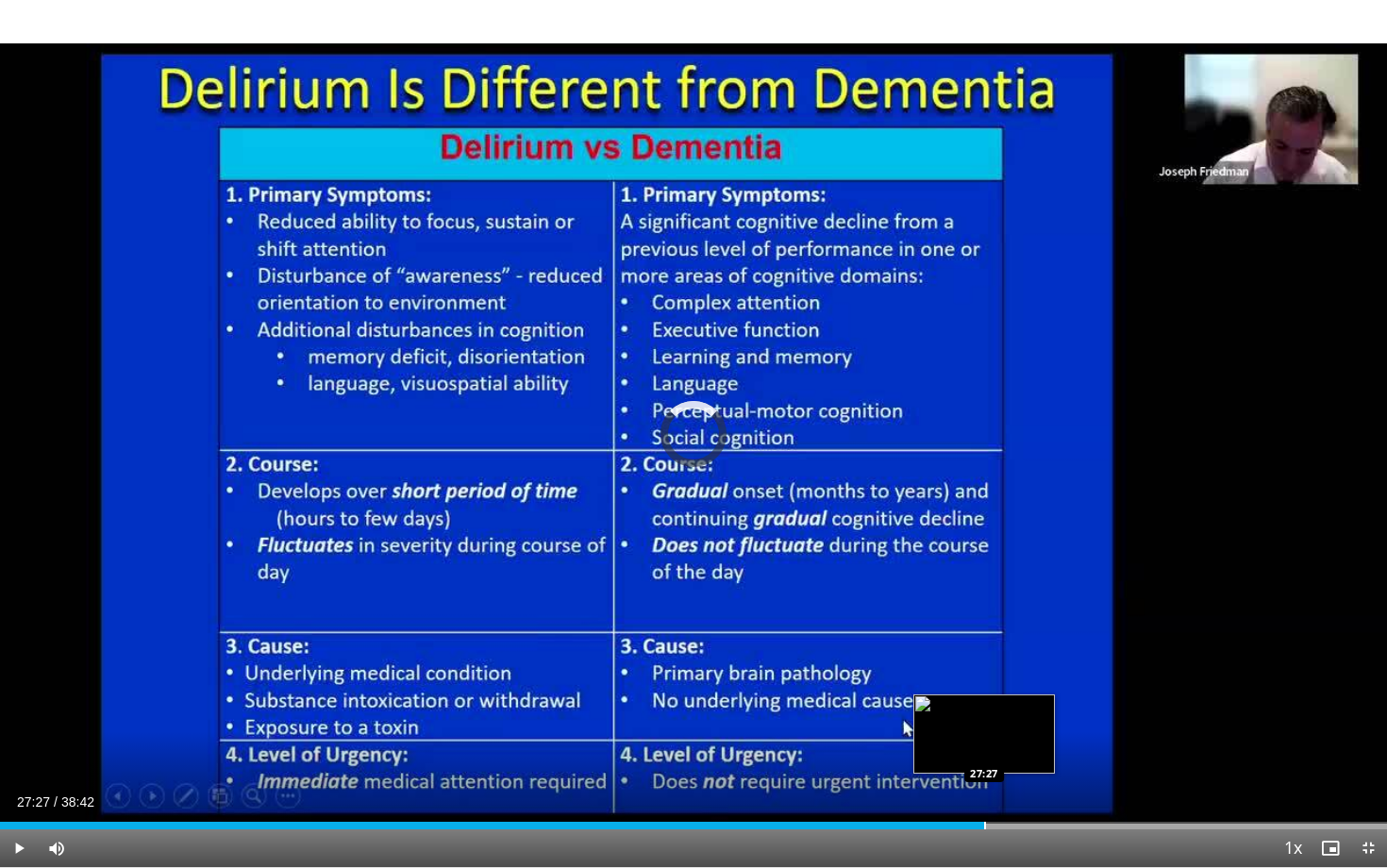 drag, startPoint x: 938, startPoint y: 825, endPoint x: 984, endPoint y: 815, distance: 47.07 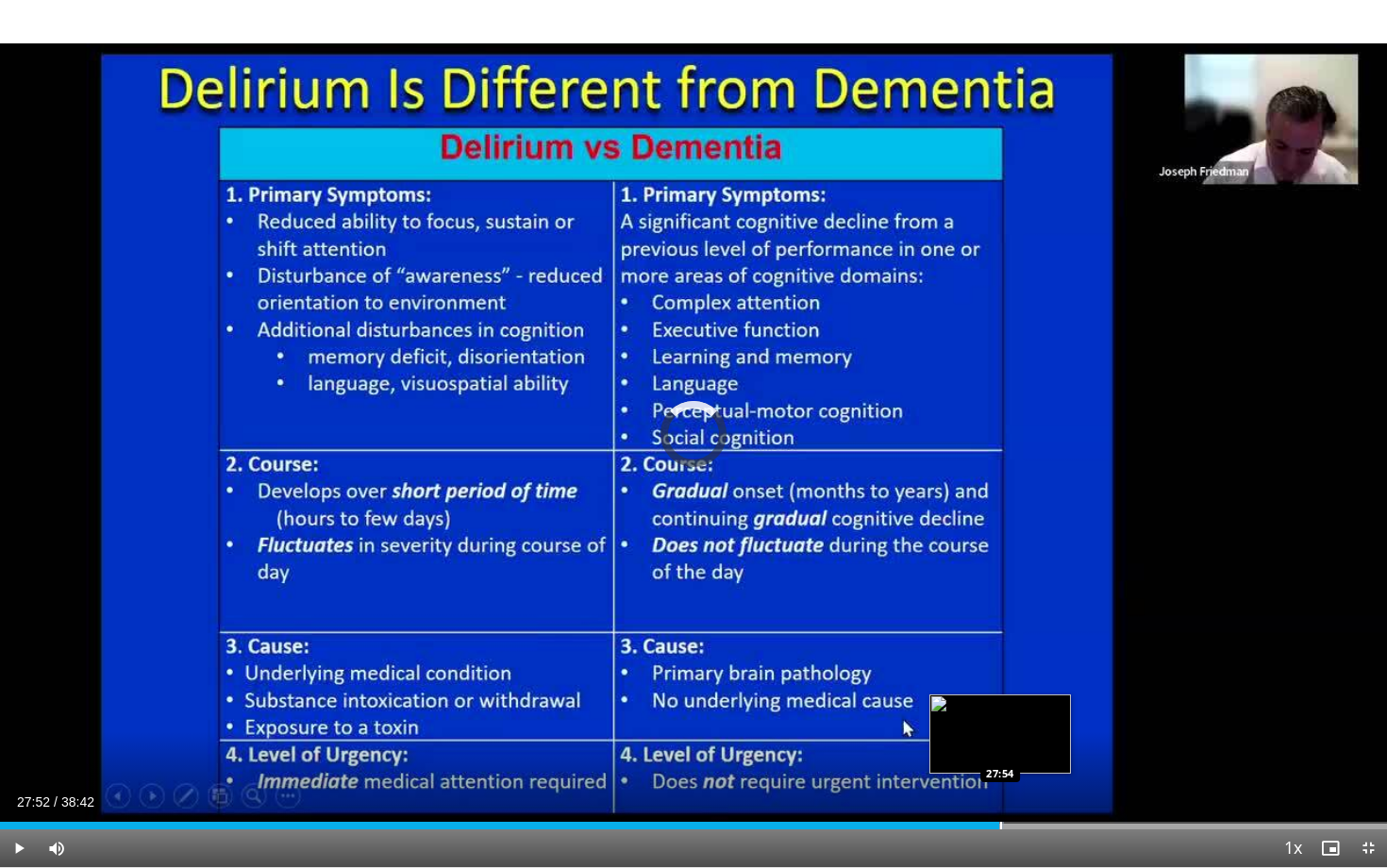 drag, startPoint x: 985, startPoint y: 824, endPoint x: 1000, endPoint y: 823, distance: 15.0333 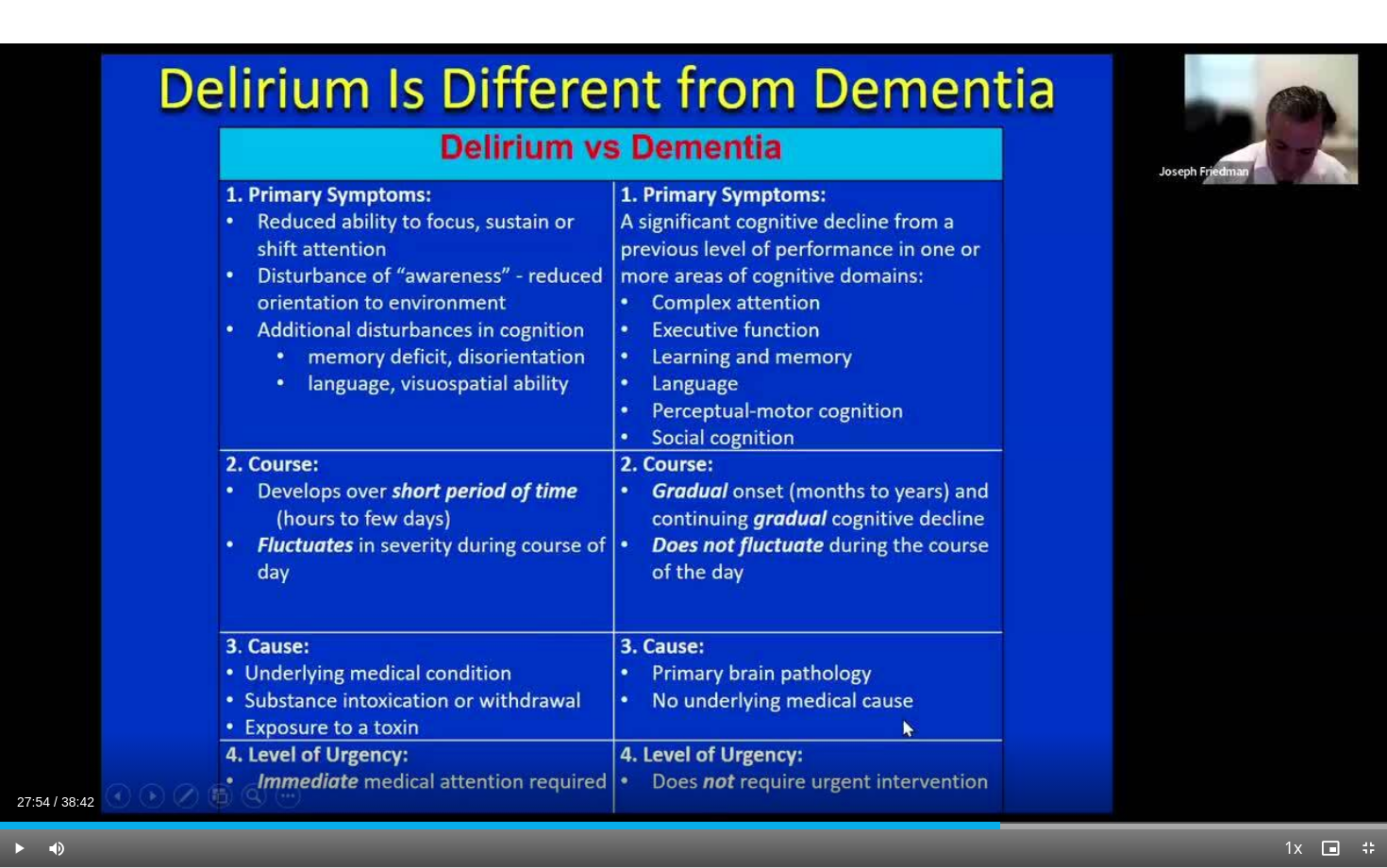 click at bounding box center [19, 848] 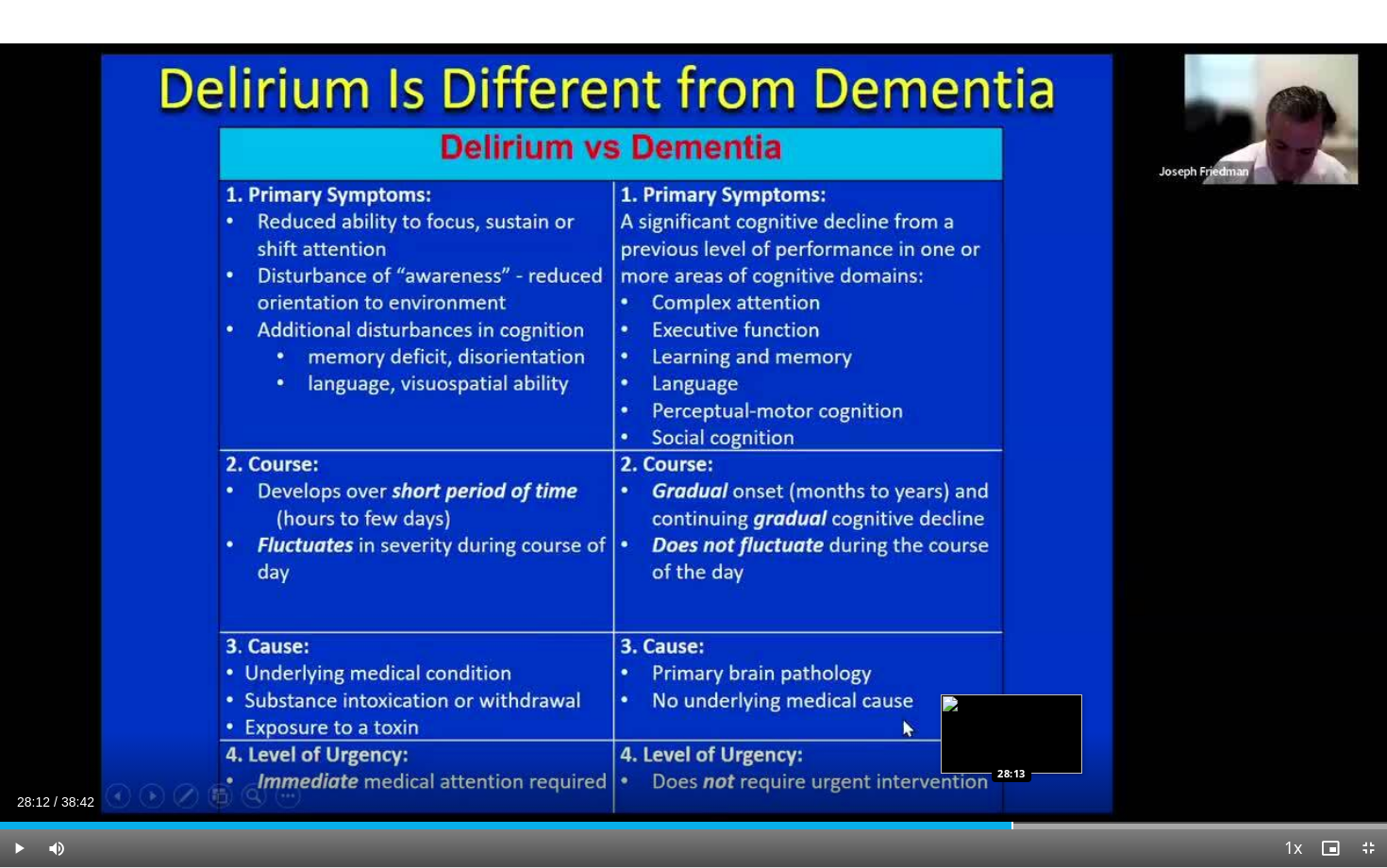 click at bounding box center [1012, 826] 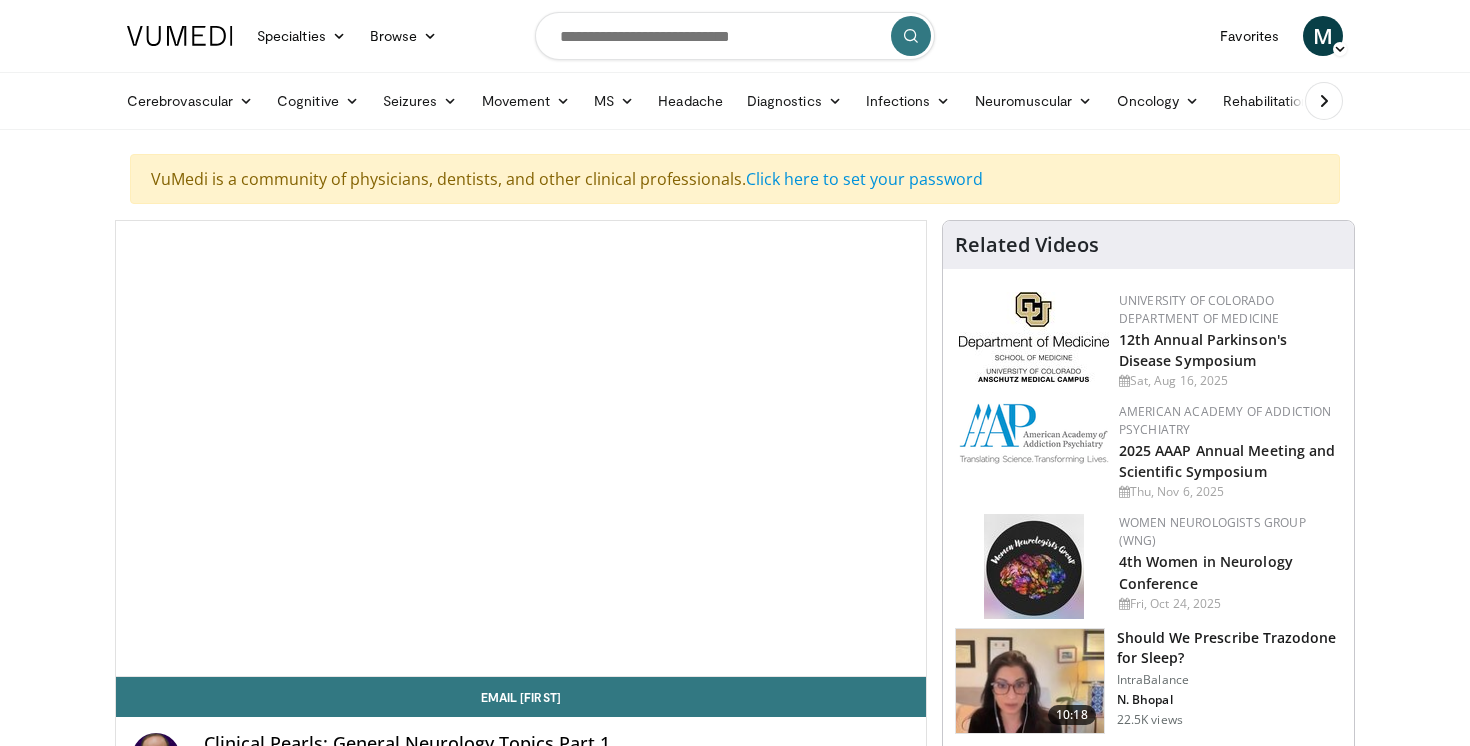 scroll, scrollTop: 0, scrollLeft: 0, axis: both 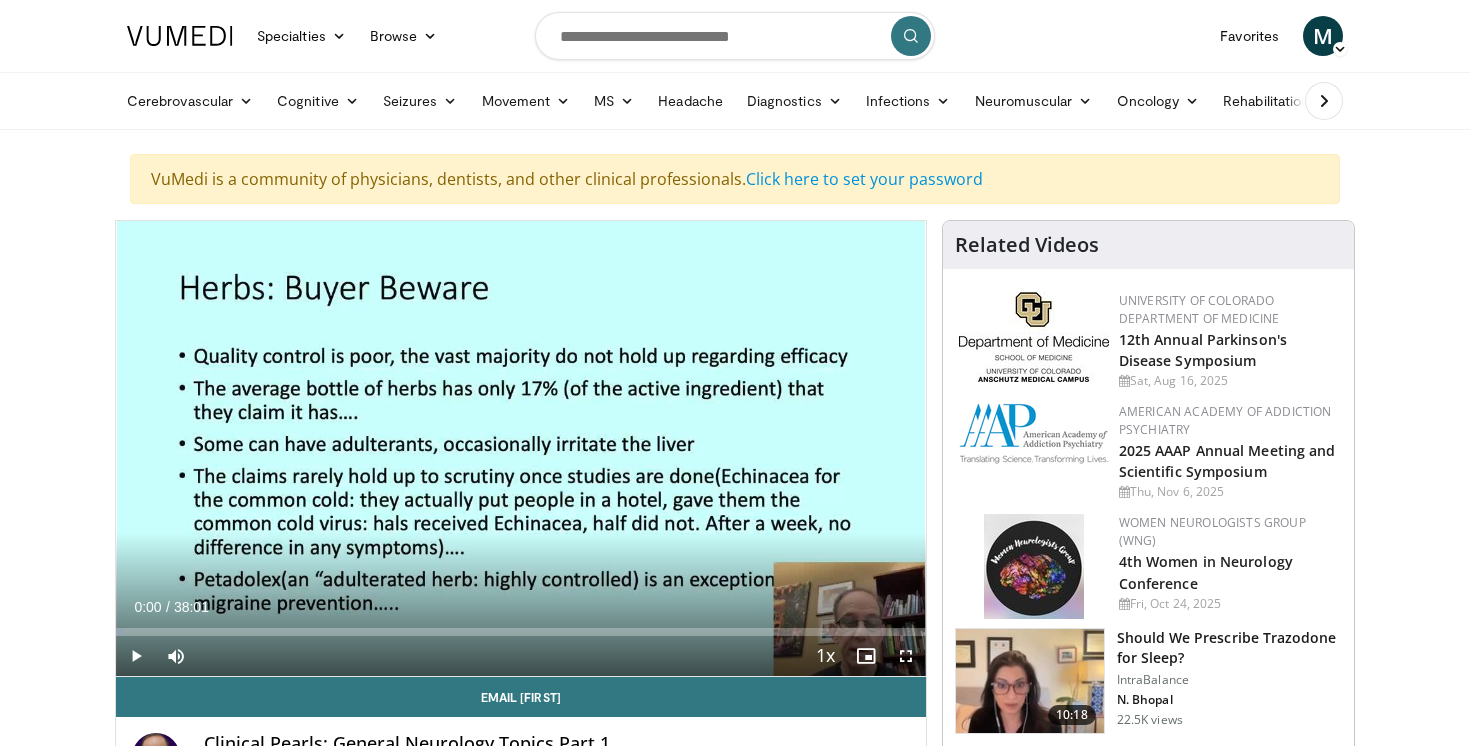 click at bounding box center (136, 656) 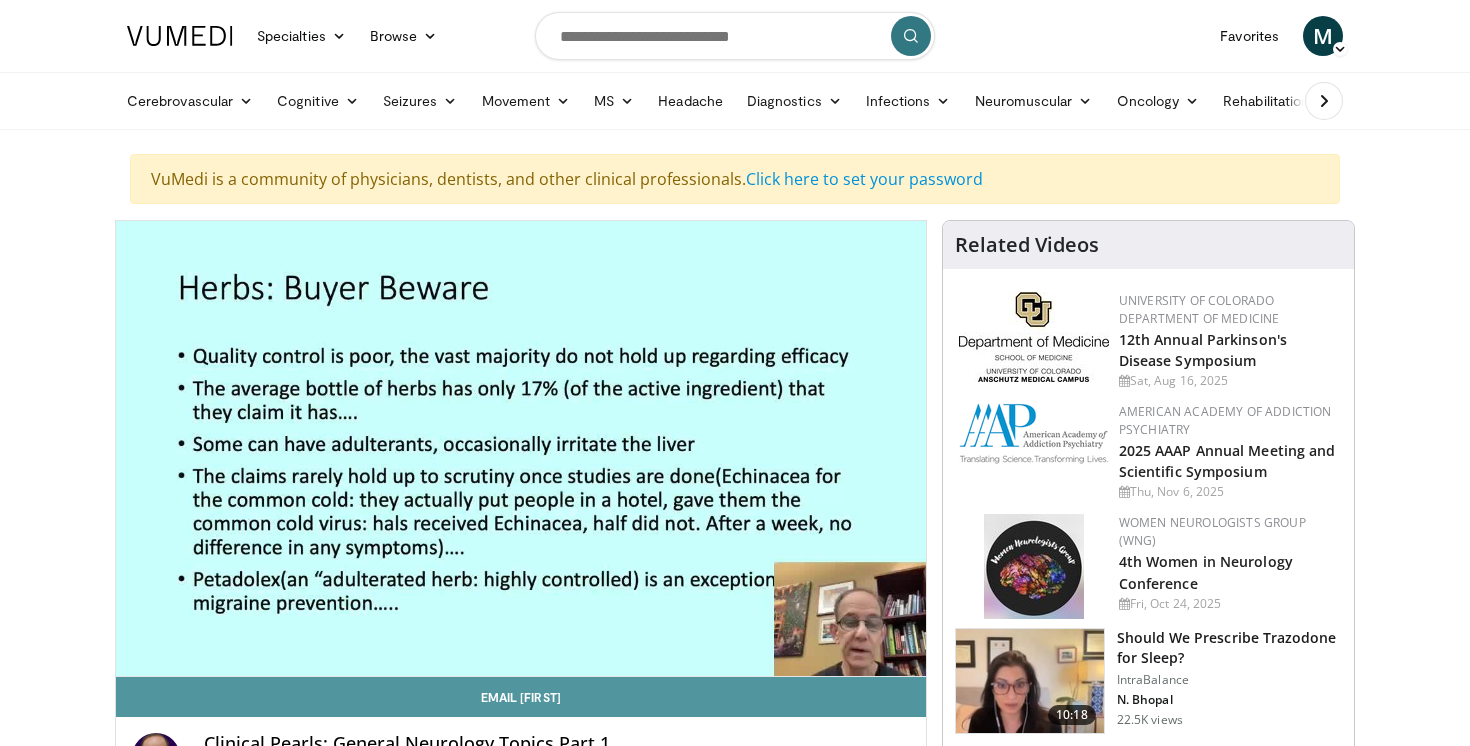 scroll, scrollTop: 0, scrollLeft: 0, axis: both 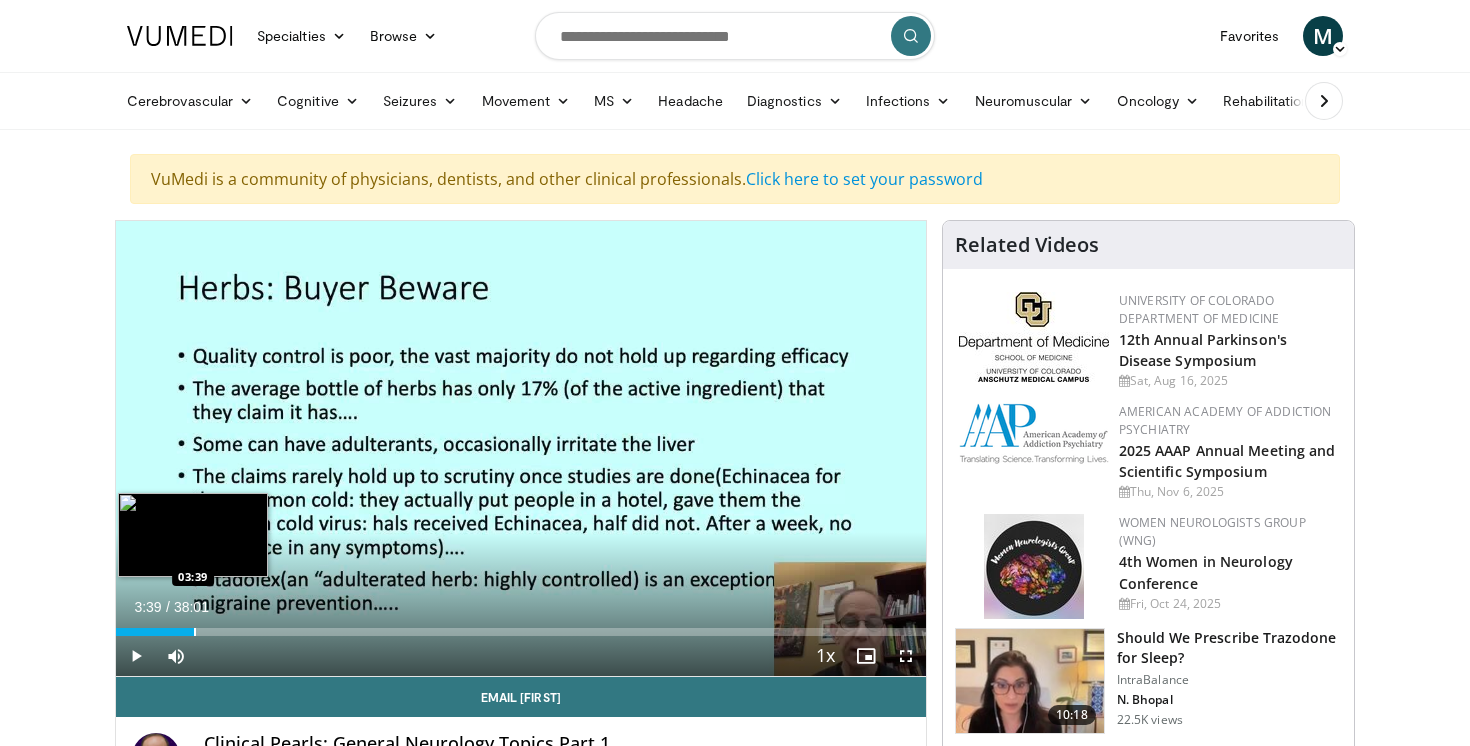 drag, startPoint x: 144, startPoint y: 630, endPoint x: 194, endPoint y: 622, distance: 50.635956 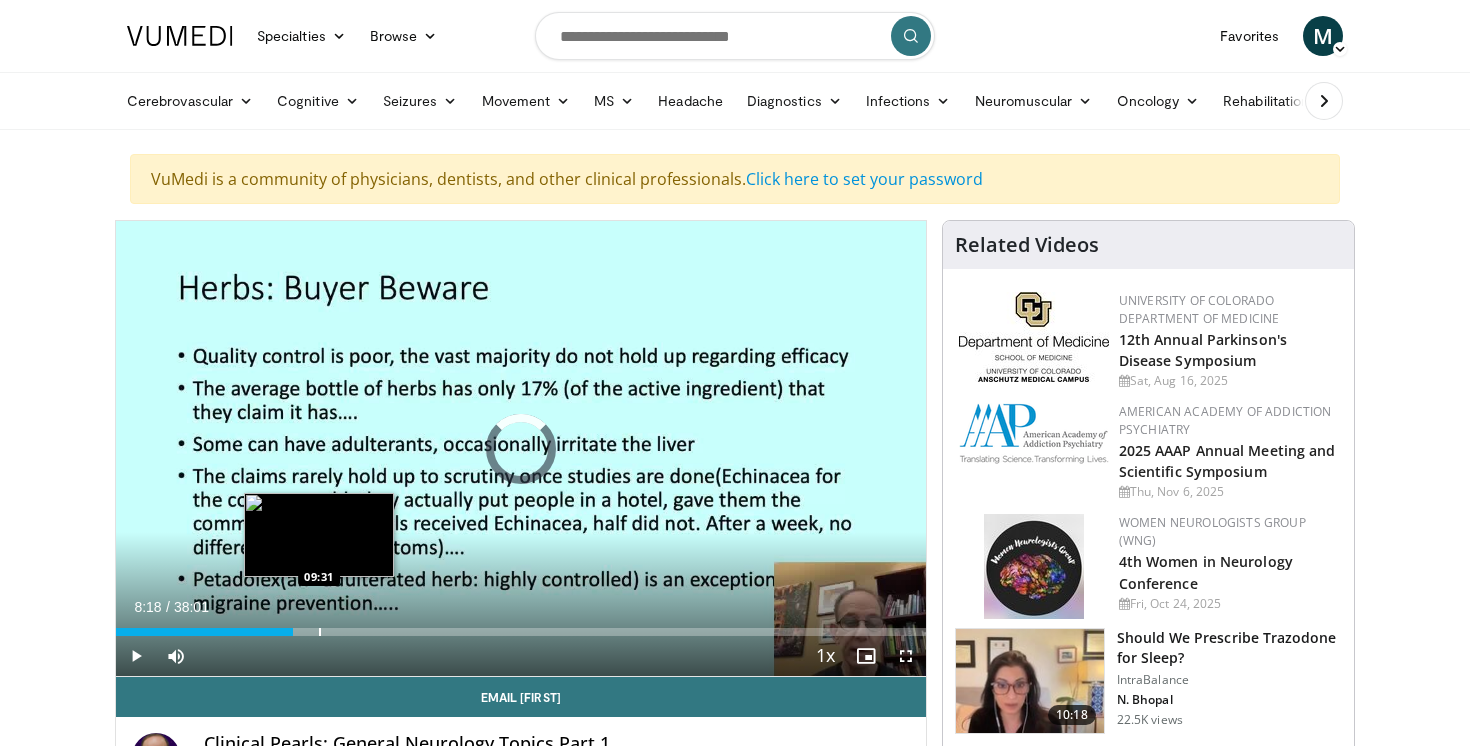 drag, startPoint x: 192, startPoint y: 634, endPoint x: 319, endPoint y: 632, distance: 127.01575 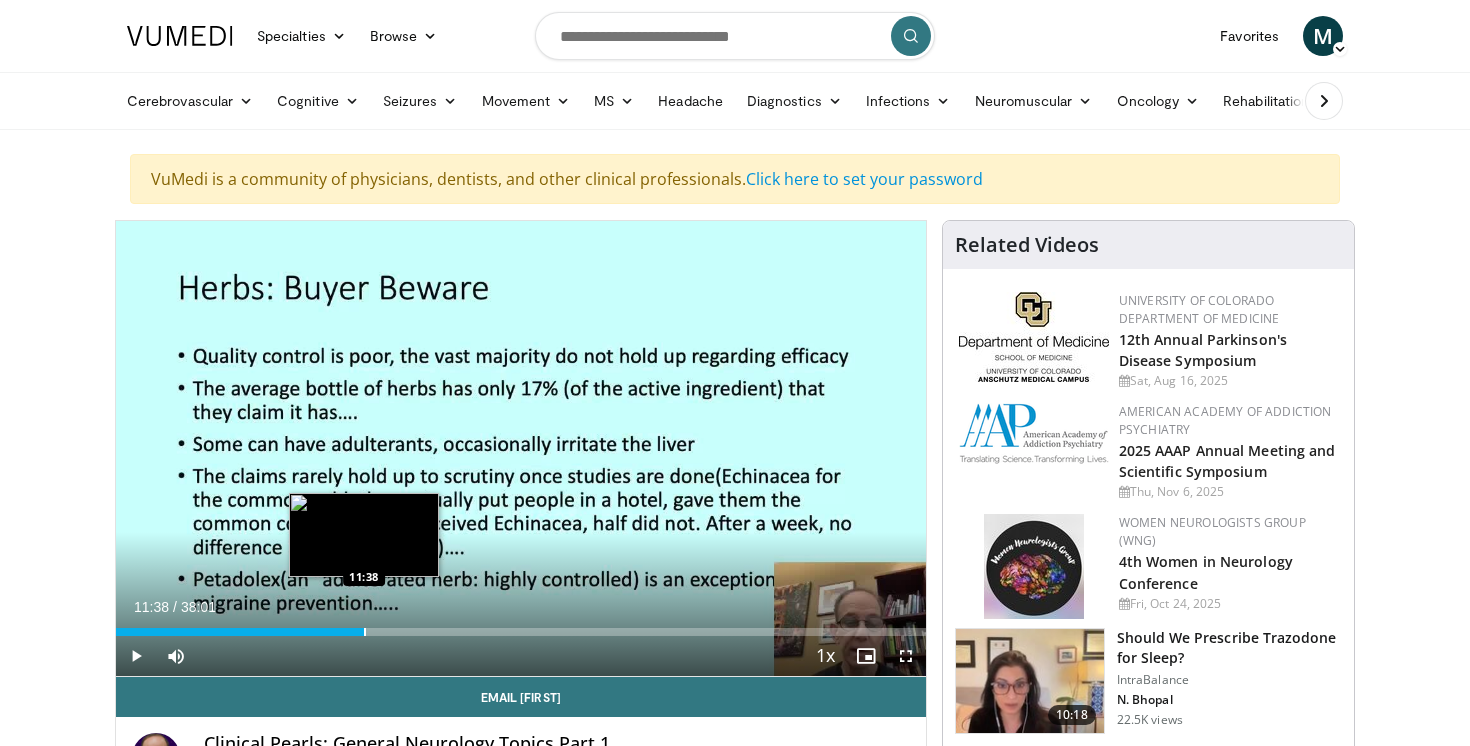 drag, startPoint x: 319, startPoint y: 632, endPoint x: 364, endPoint y: 631, distance: 45.01111 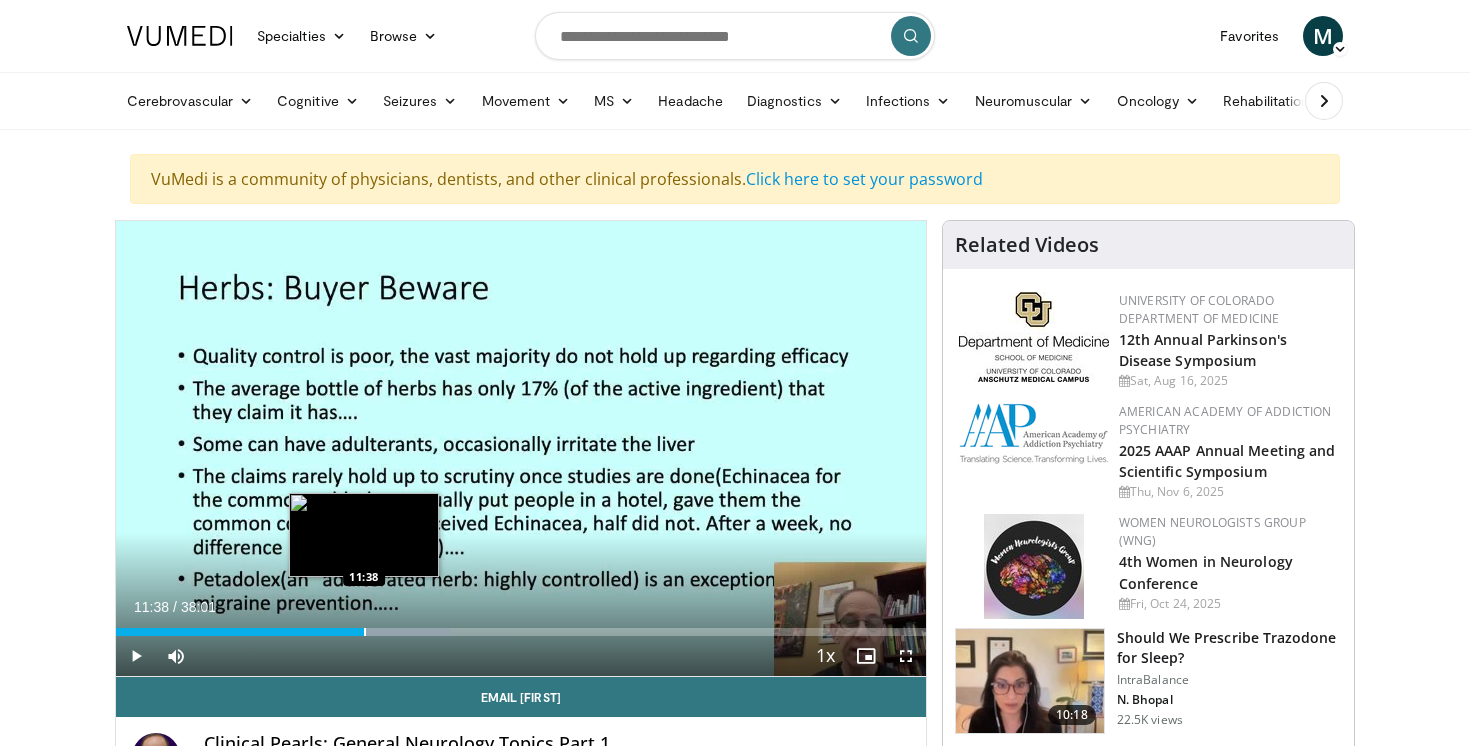 click at bounding box center [365, 632] 